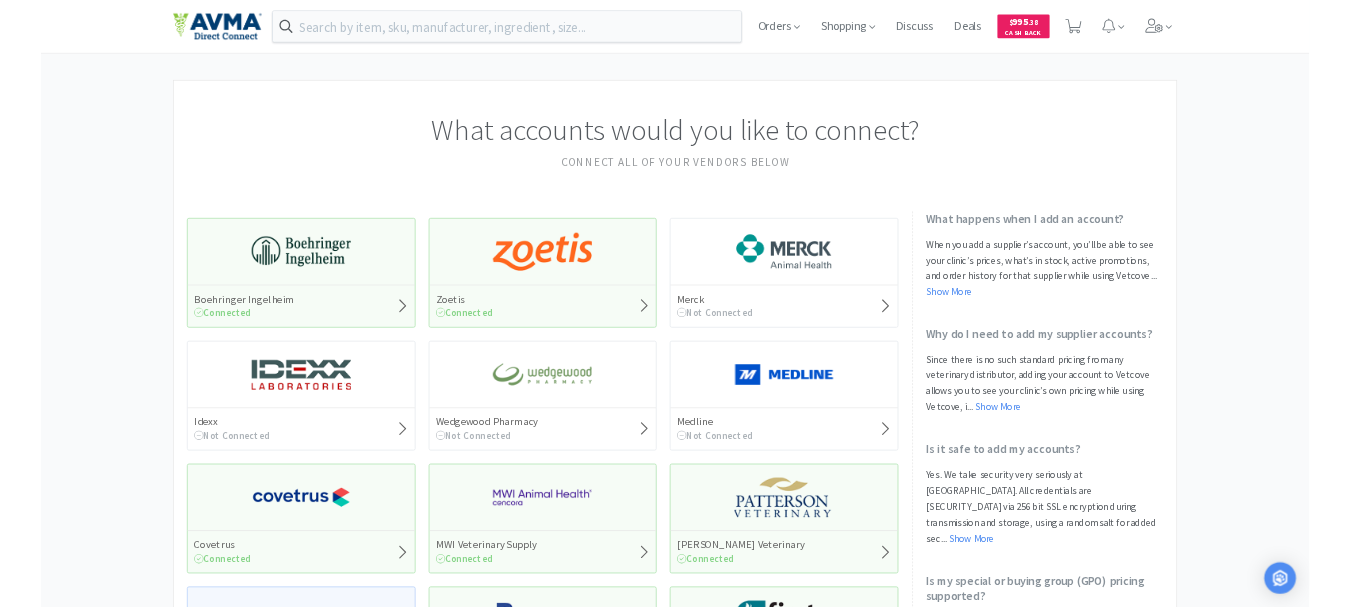 scroll, scrollTop: 0, scrollLeft: 0, axis: both 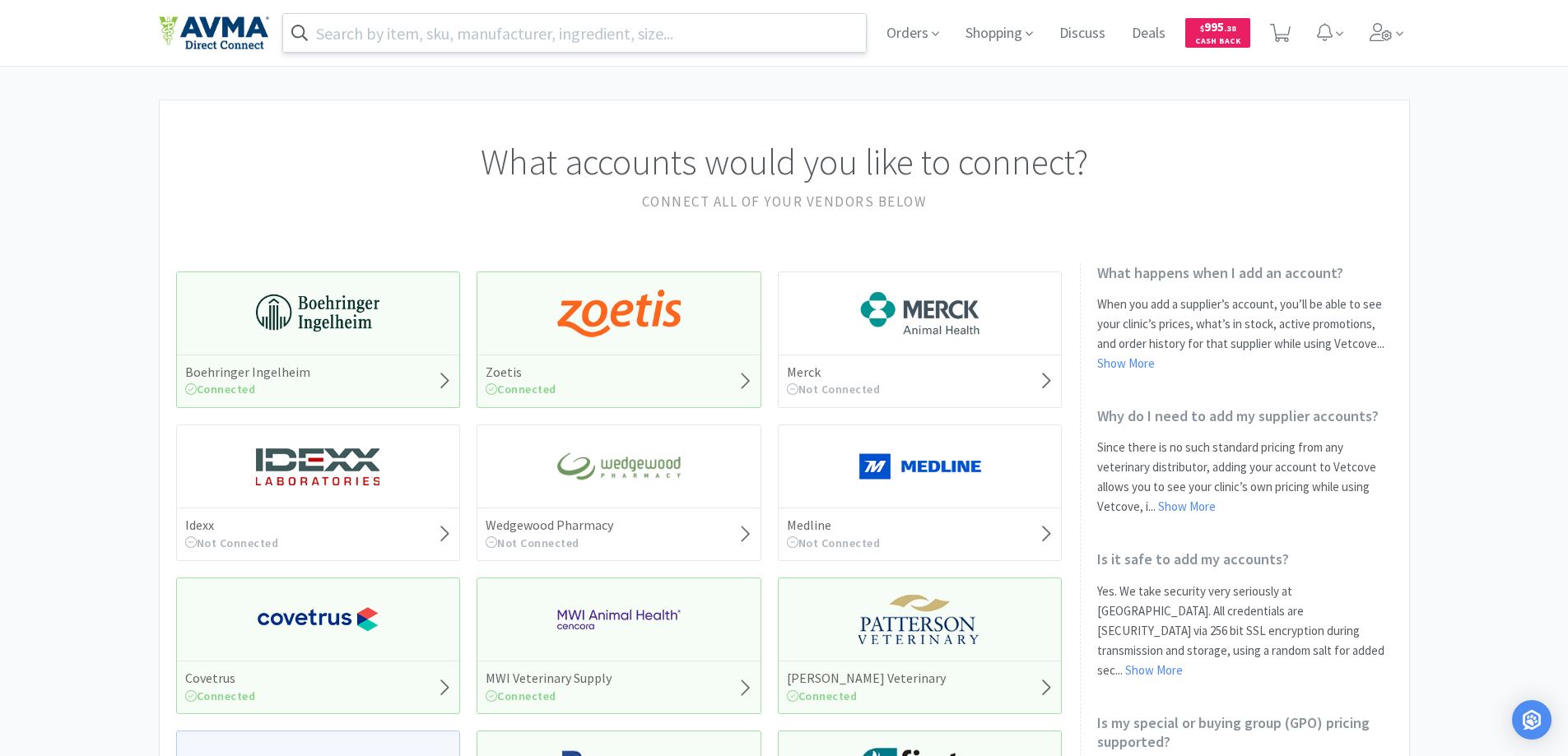 click at bounding box center [575, 33] 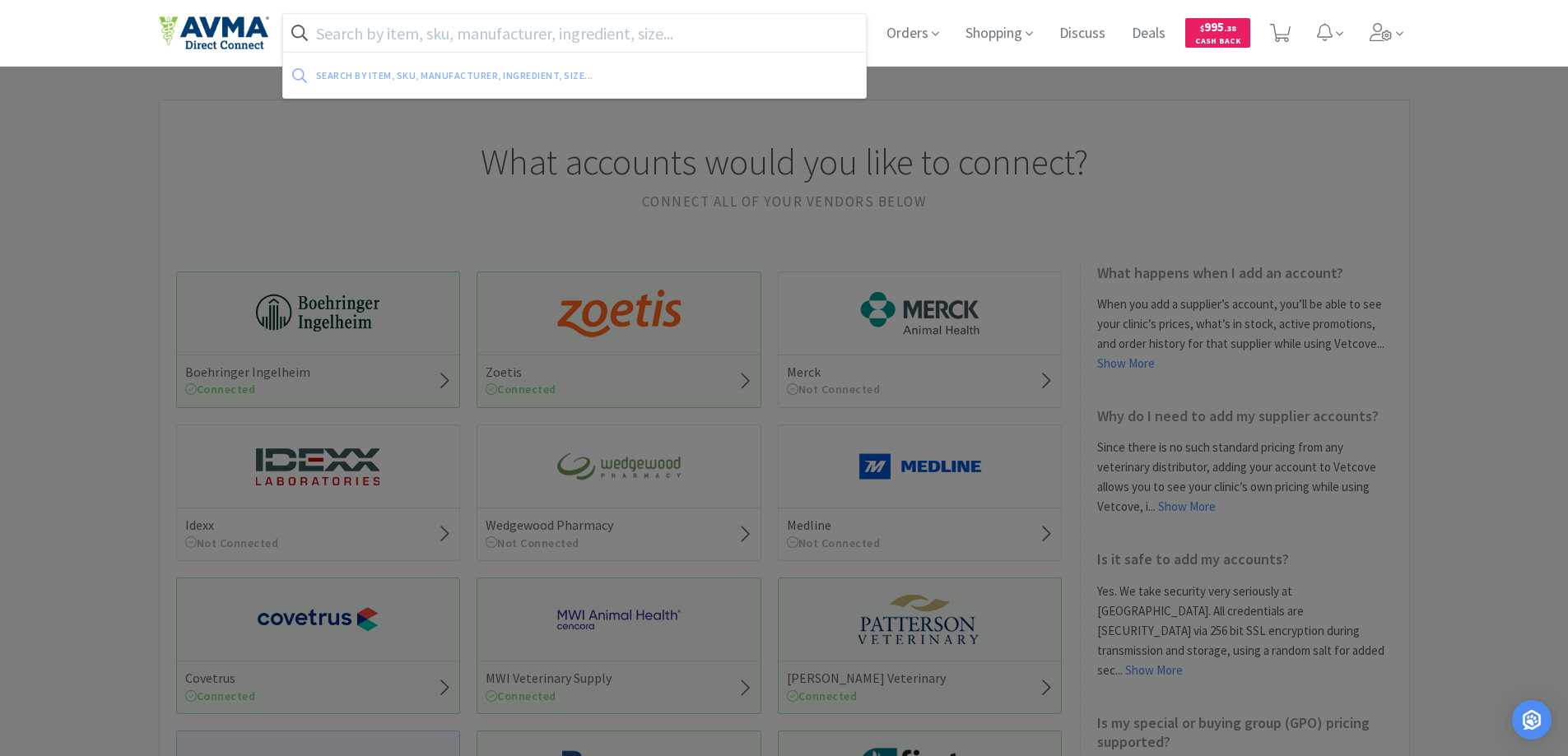 paste on "072770" 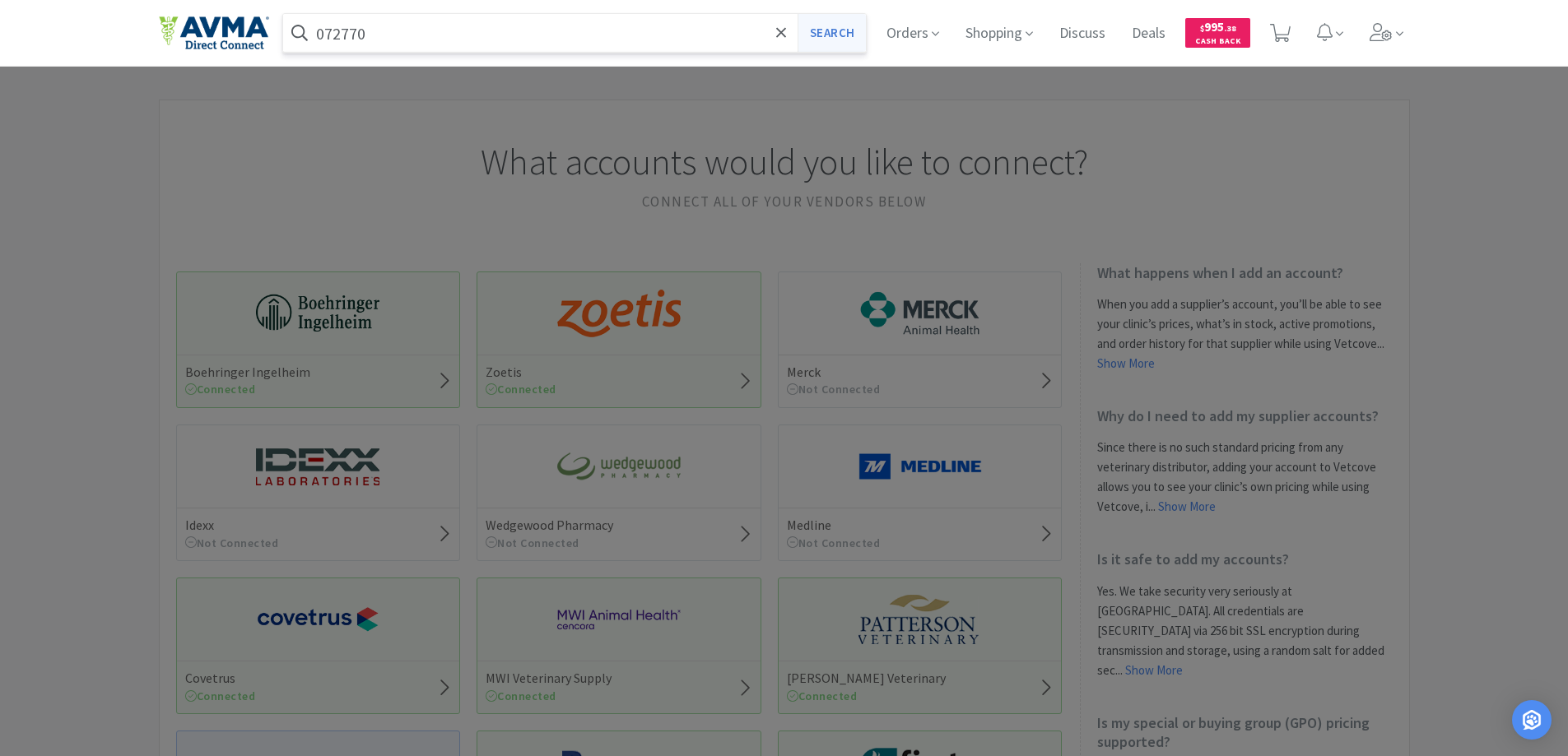 type on "072770" 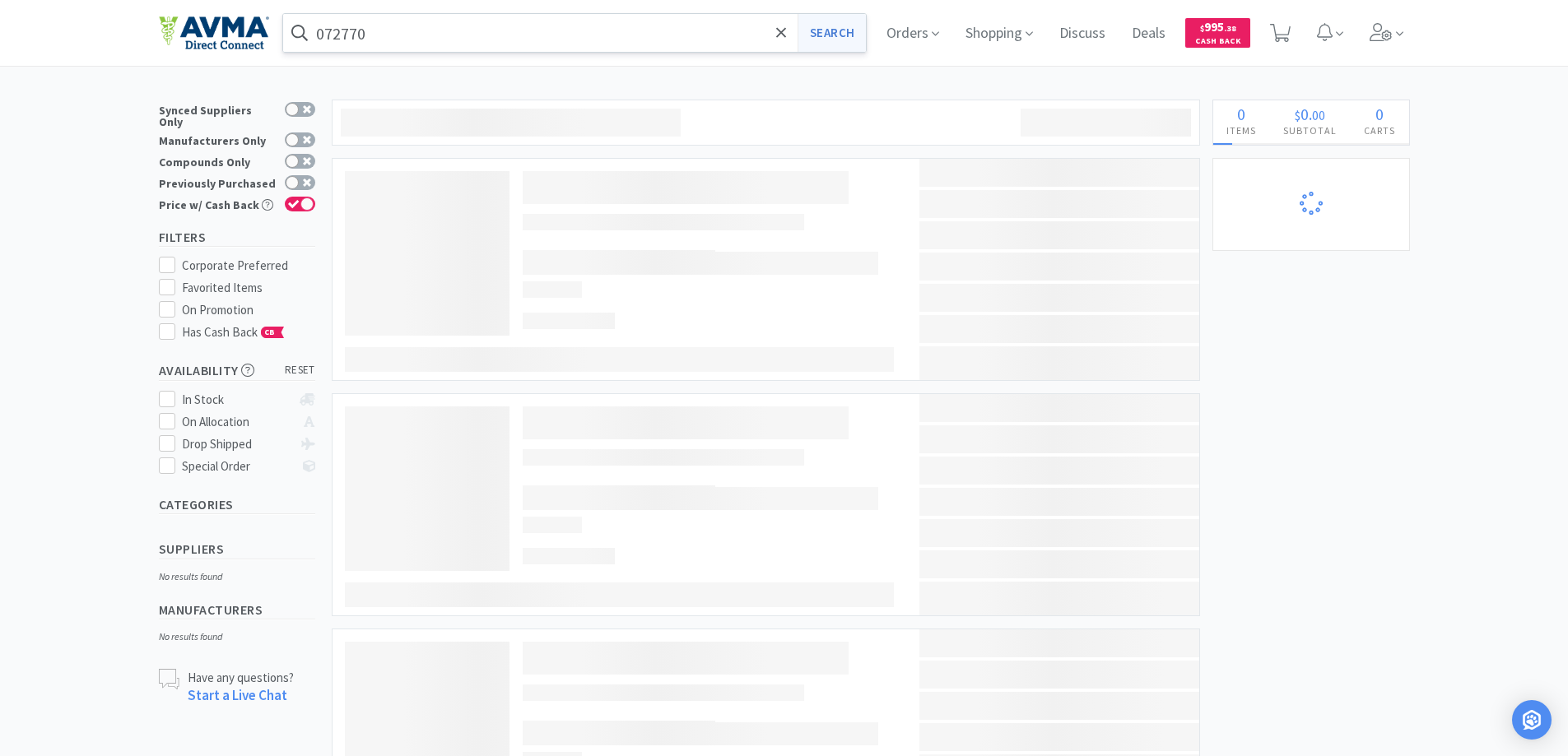 select on "2" 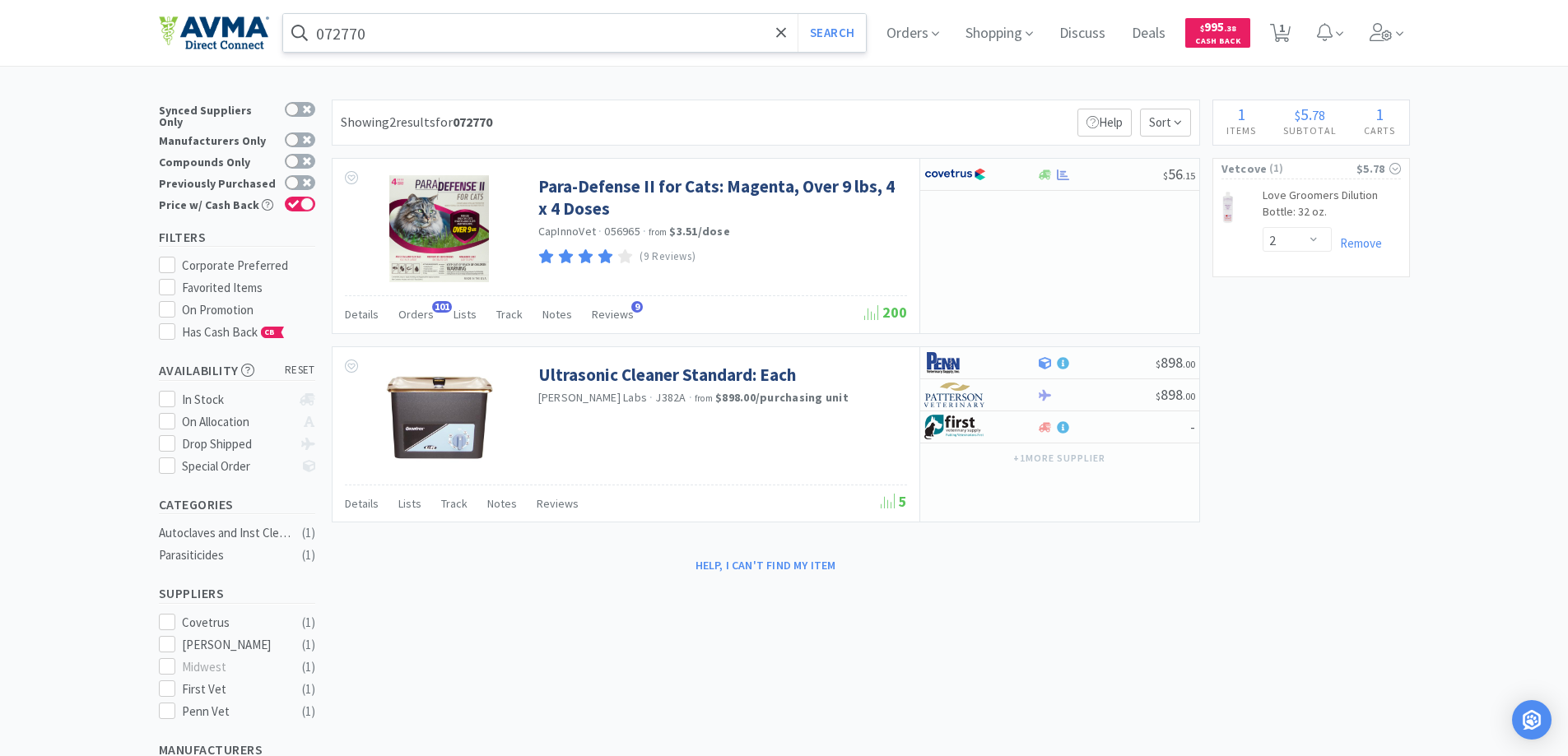 click on "072770" at bounding box center (575, 33) 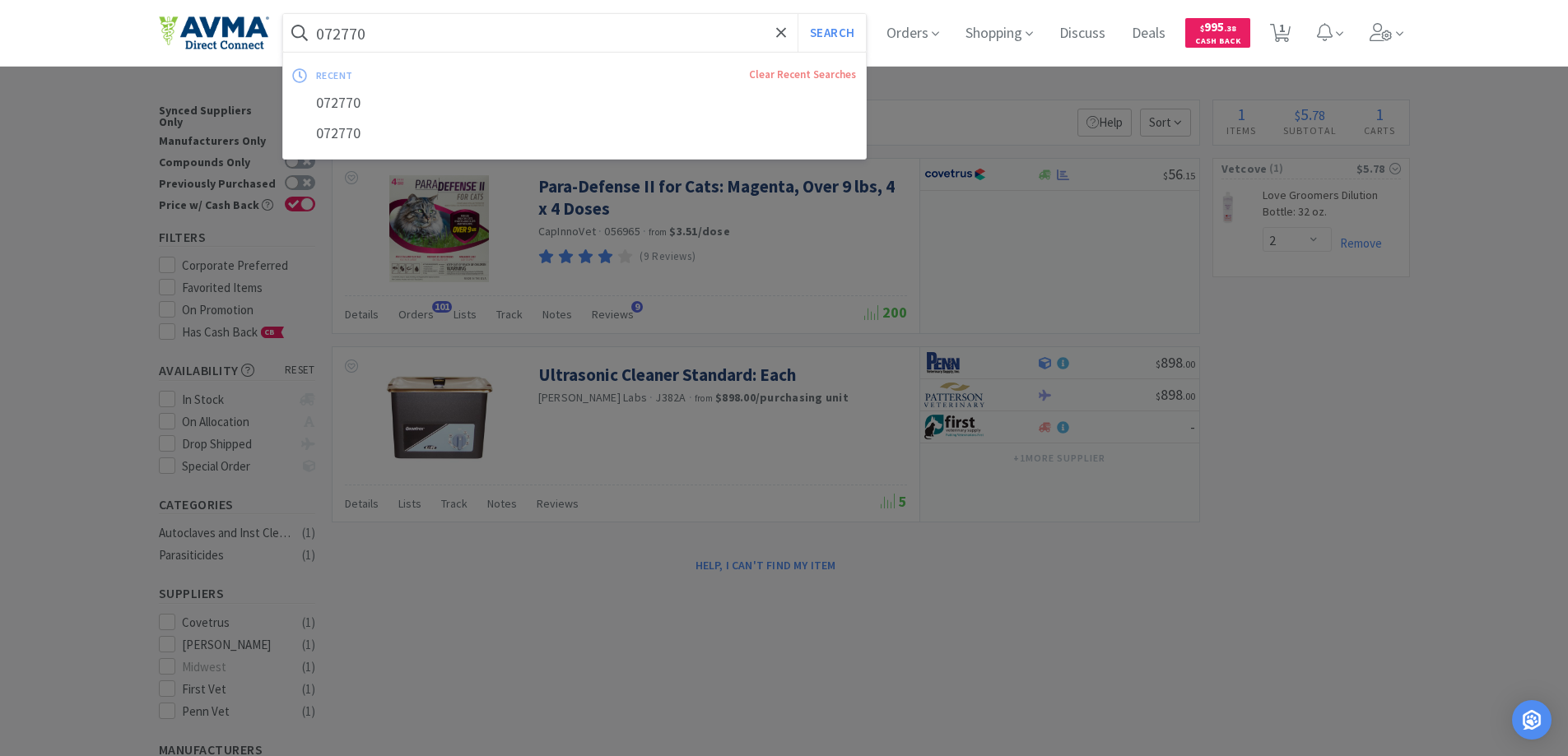 paste on "8924781" 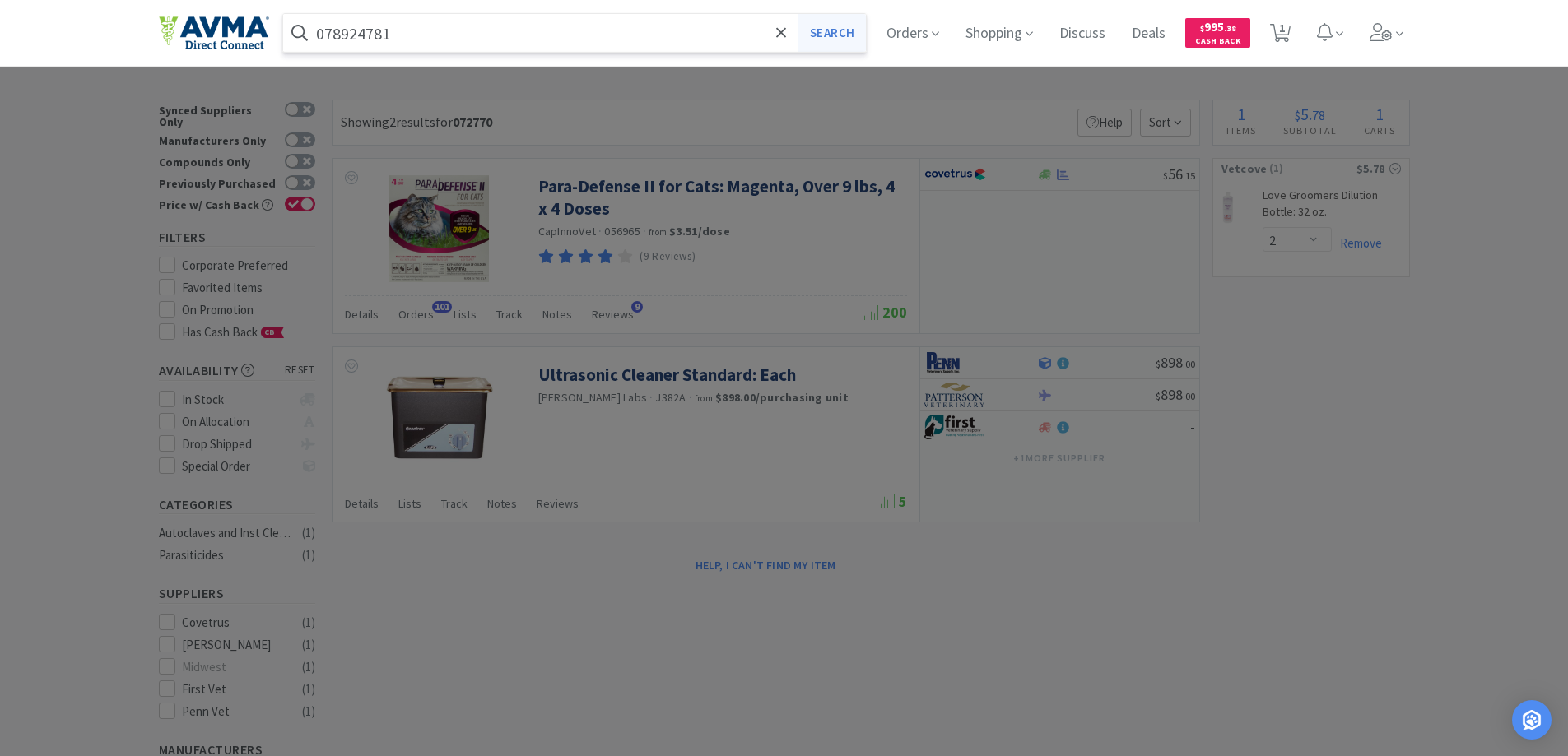 click on "Search" at bounding box center [831, 33] 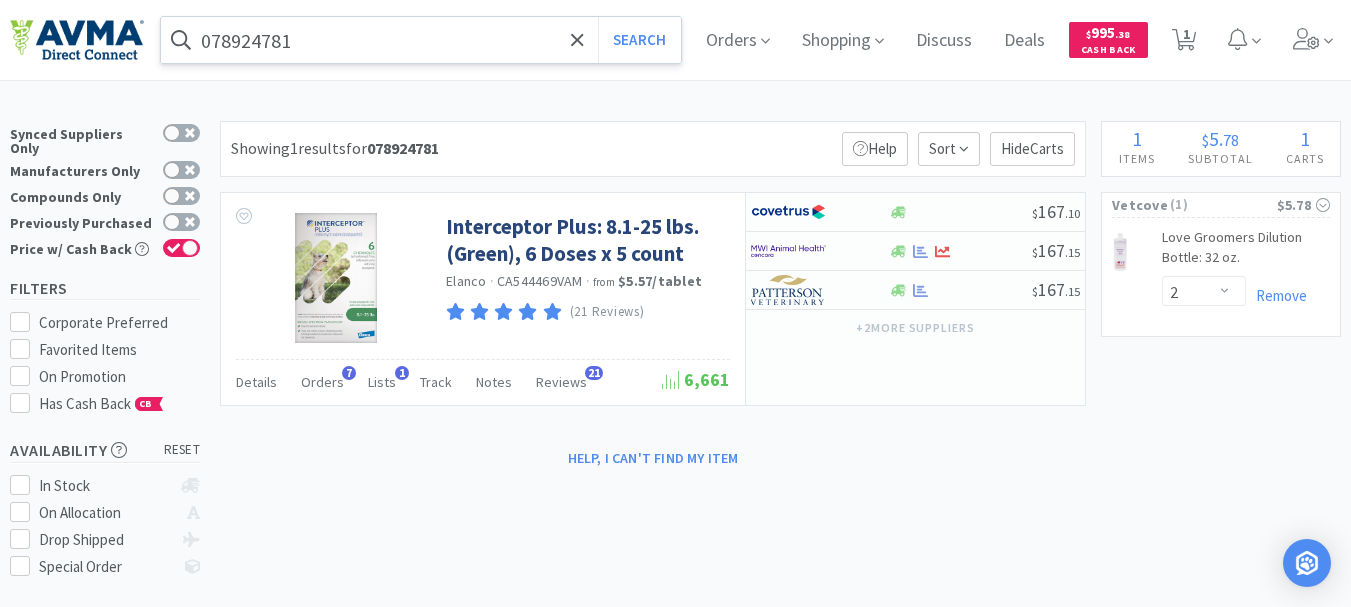 click on "078924781" at bounding box center [421, 40] 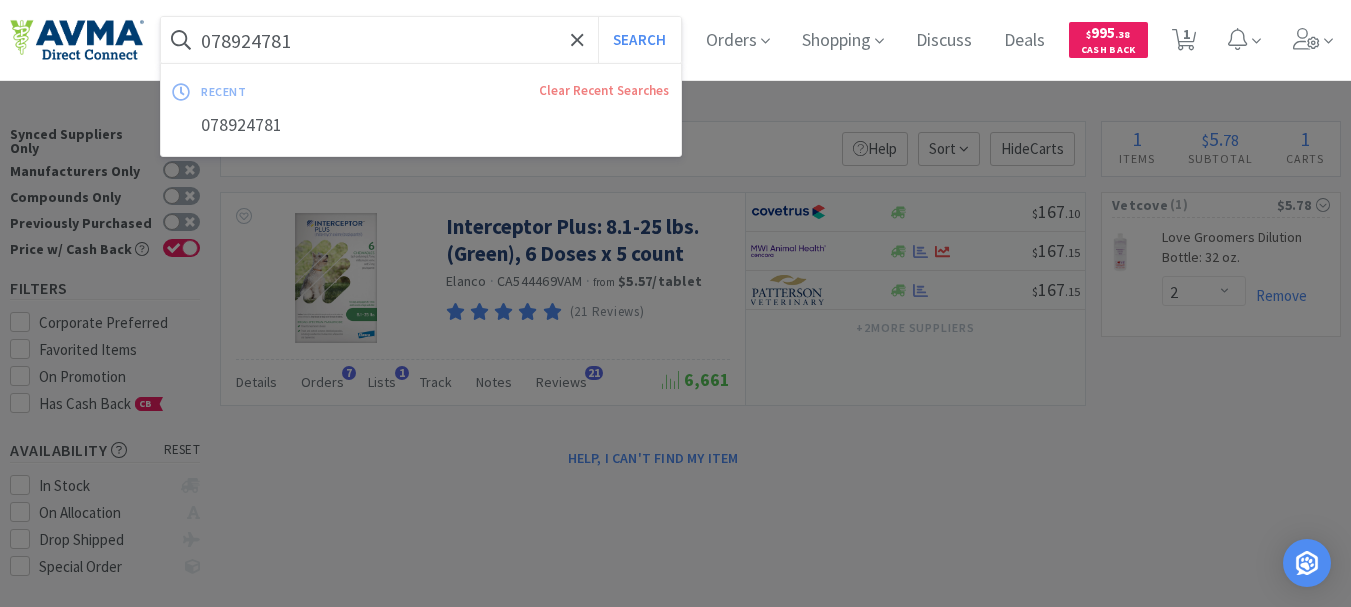 paste on "44623" 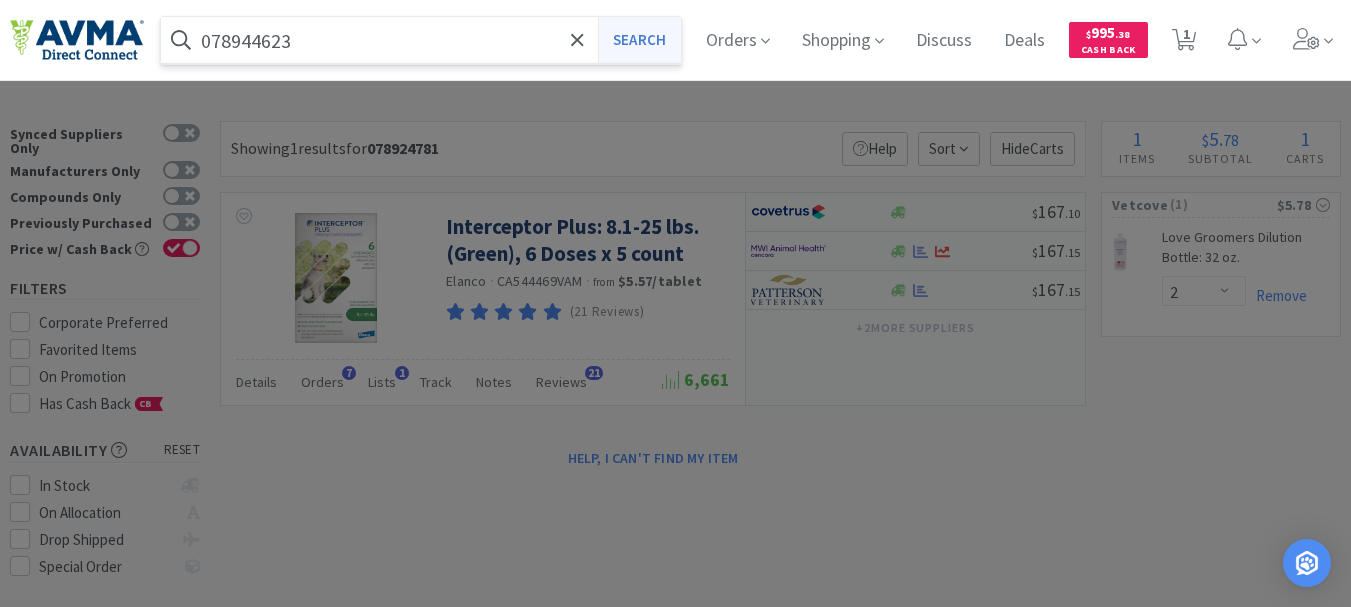 type on "078944623" 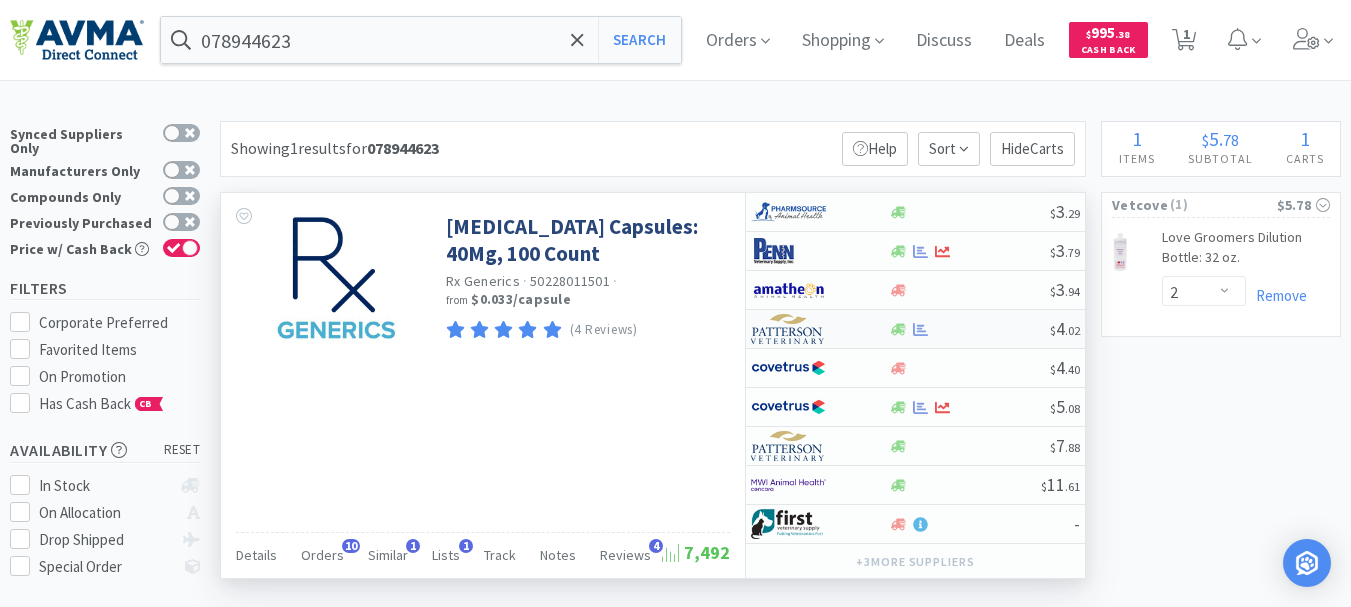 click at bounding box center (788, 329) 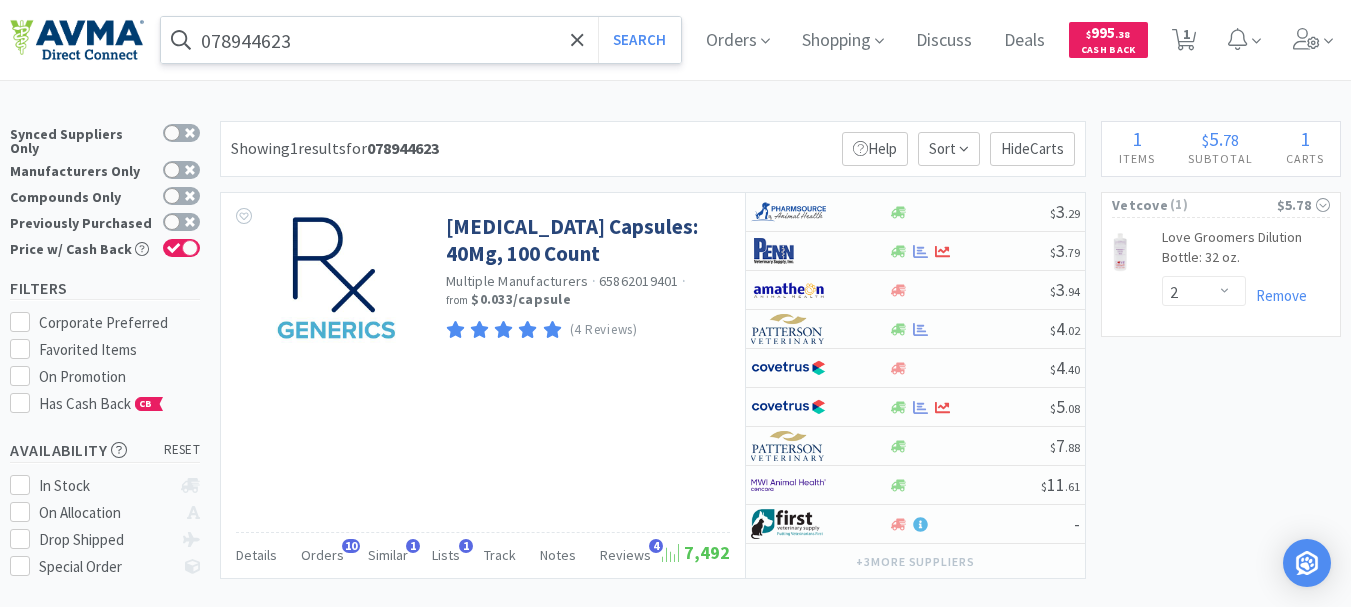 click on "078944623" at bounding box center [421, 40] 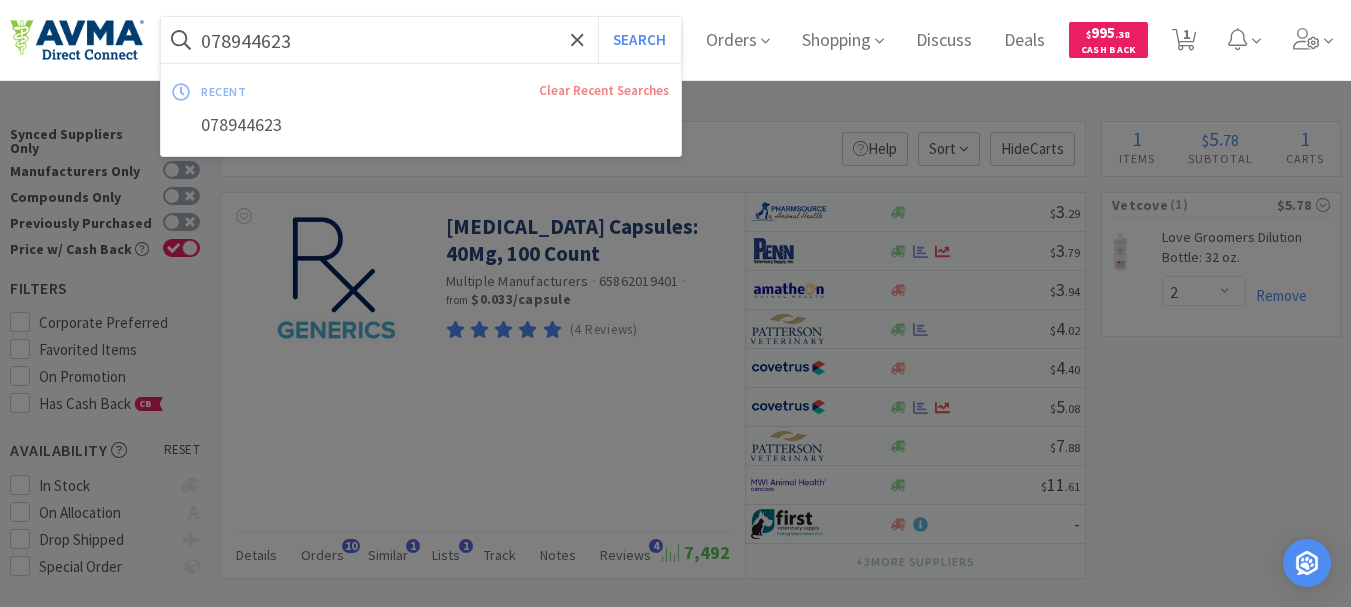 paste on "10014367" 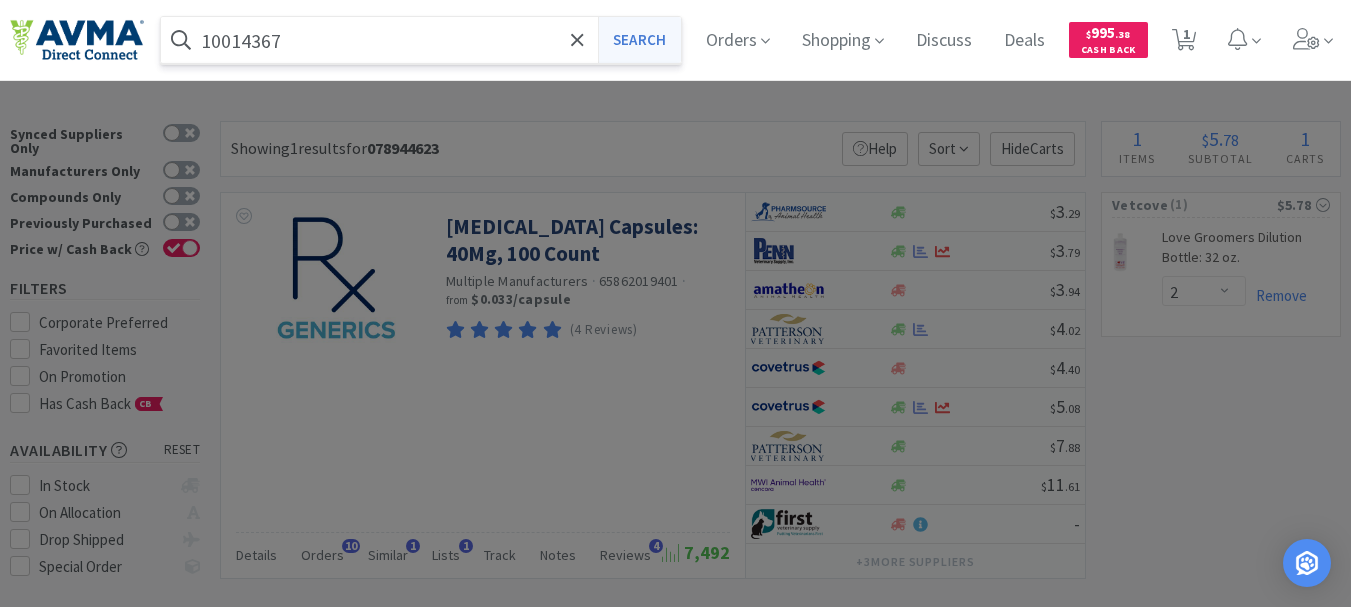type on "10014367" 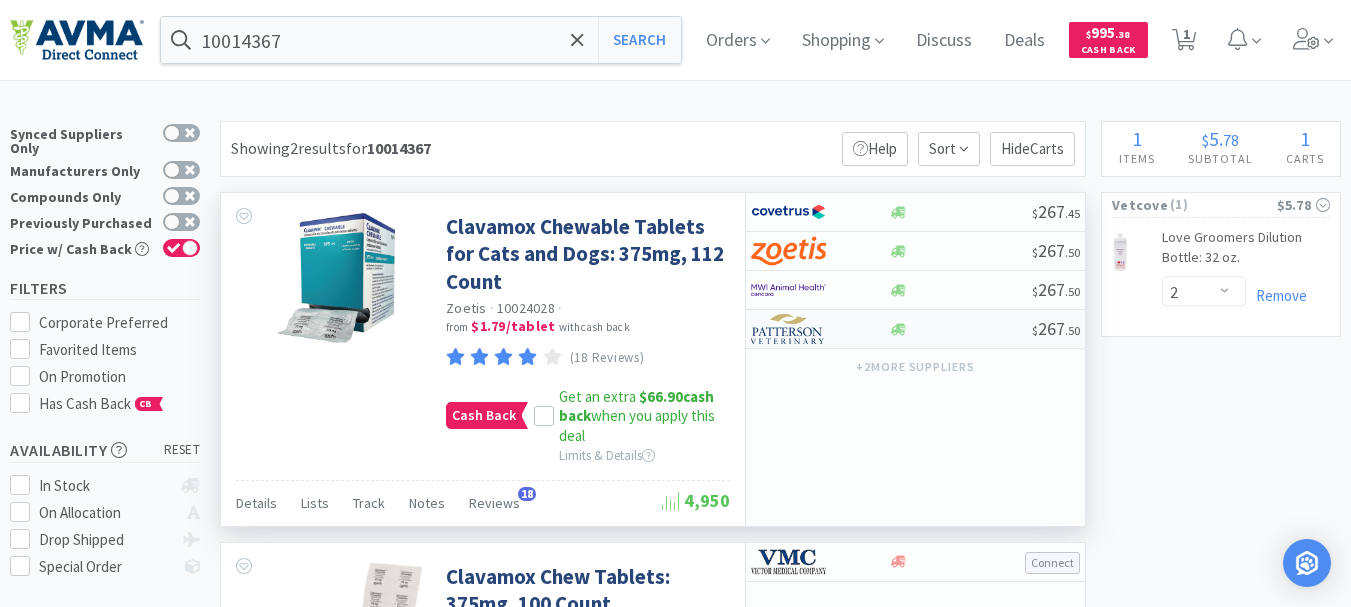 click at bounding box center [788, 329] 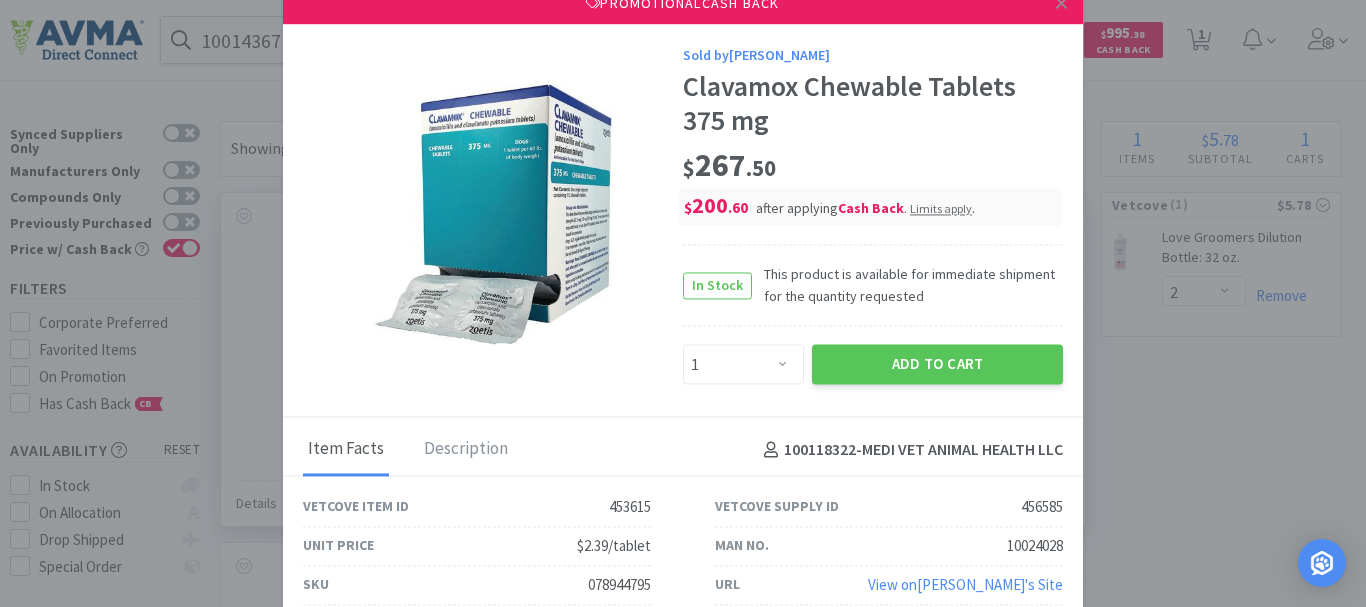 click on "078944795" at bounding box center (619, 585) 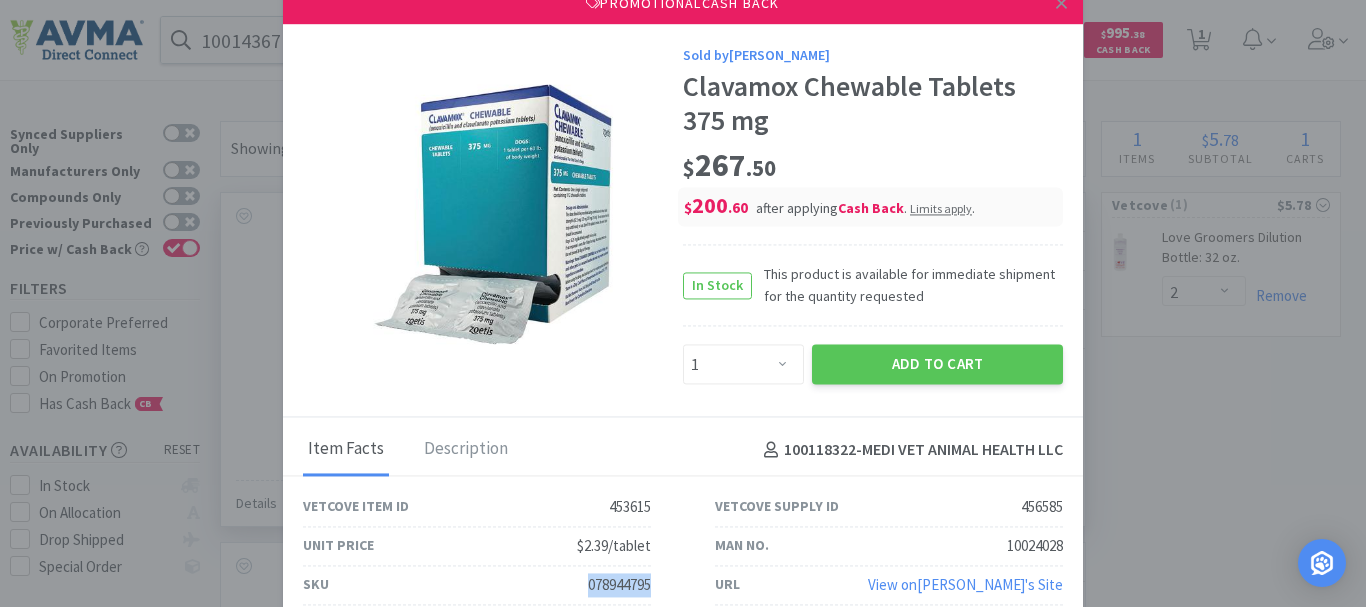 click on "078944795" at bounding box center (619, 585) 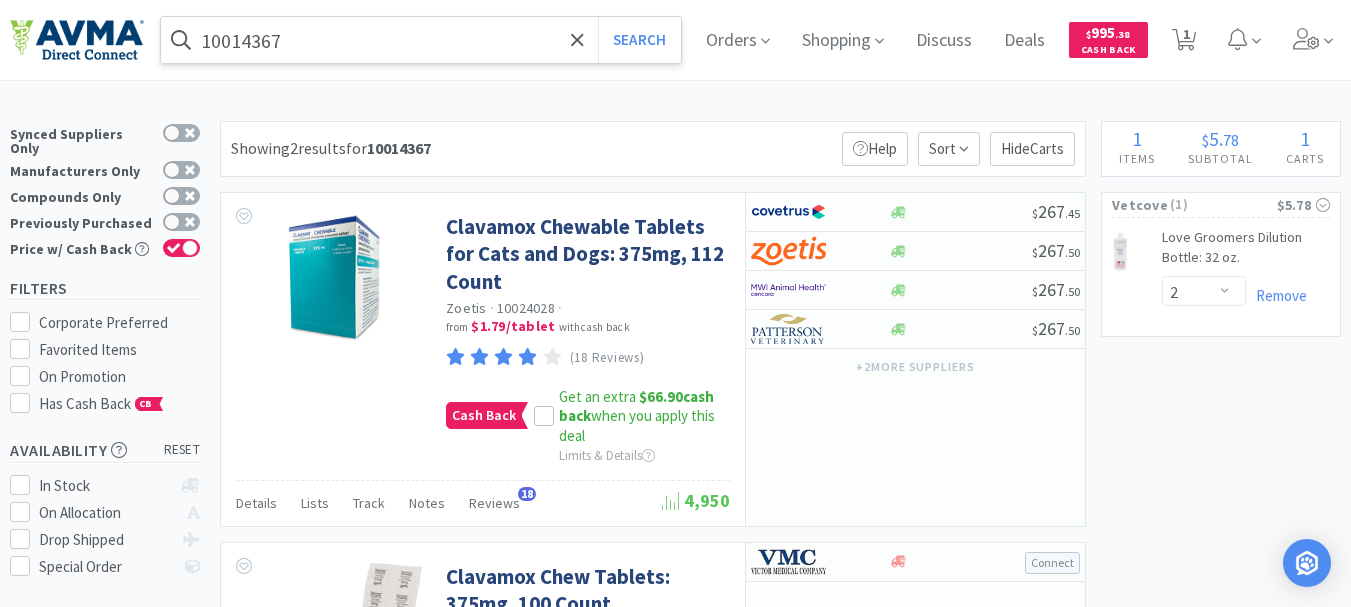 click on "10014367" at bounding box center (421, 40) 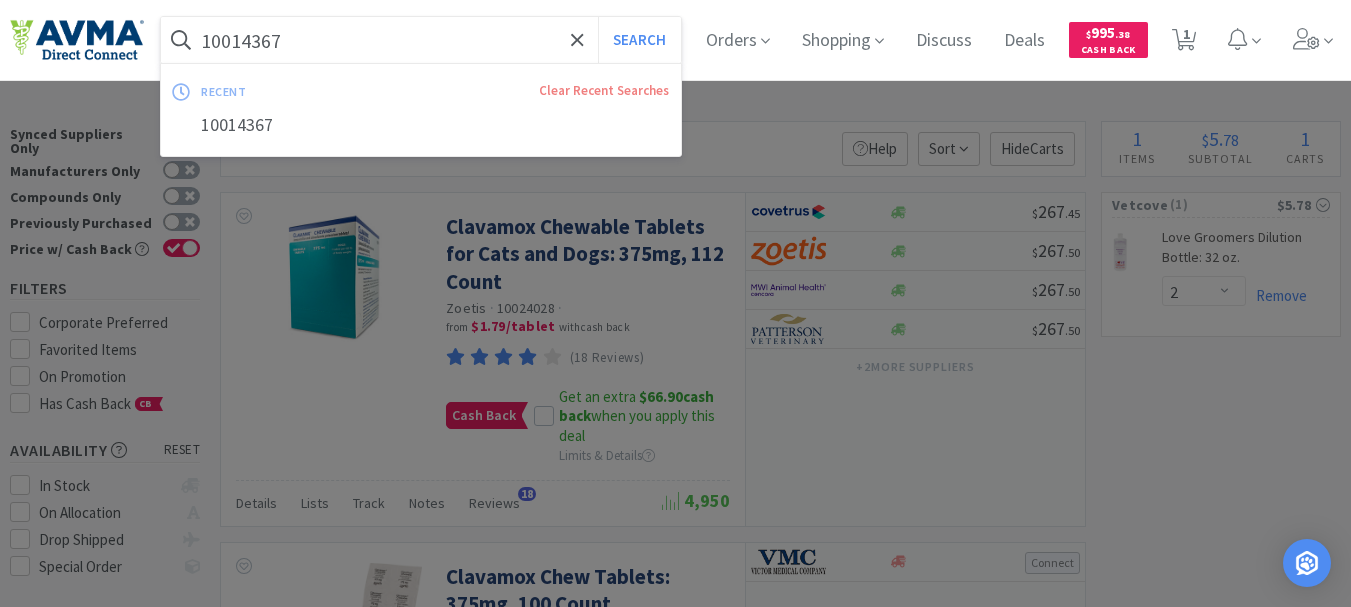 paste on "078931421" 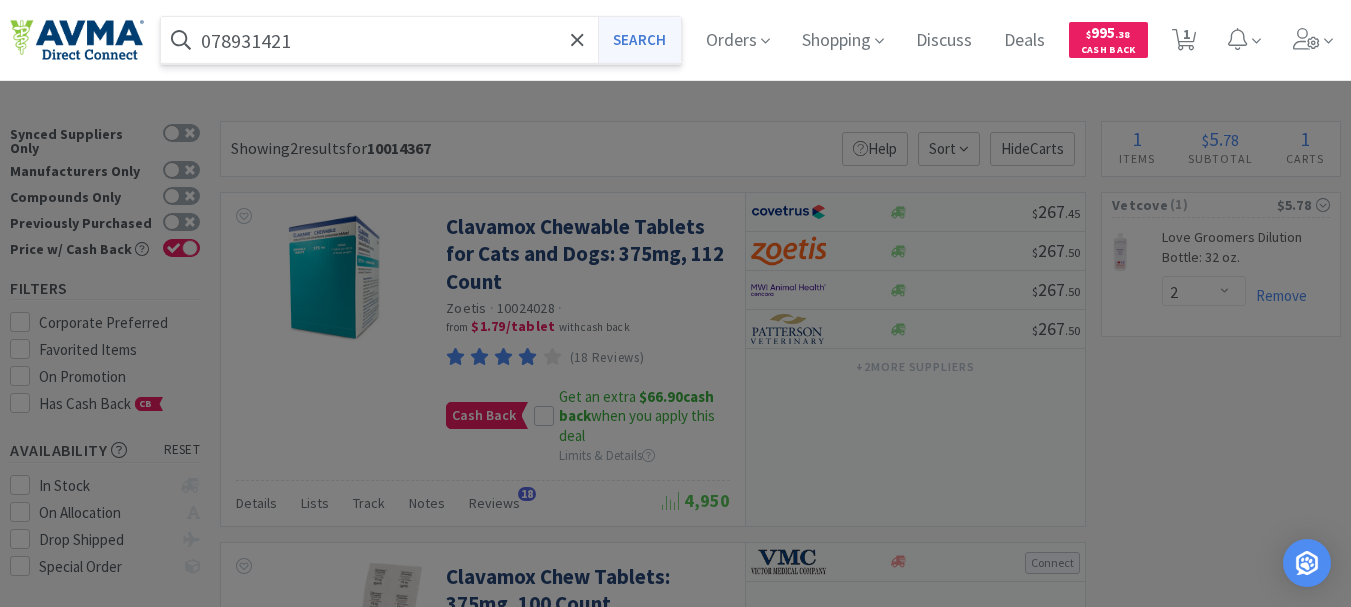 click on "Search" at bounding box center (639, 40) 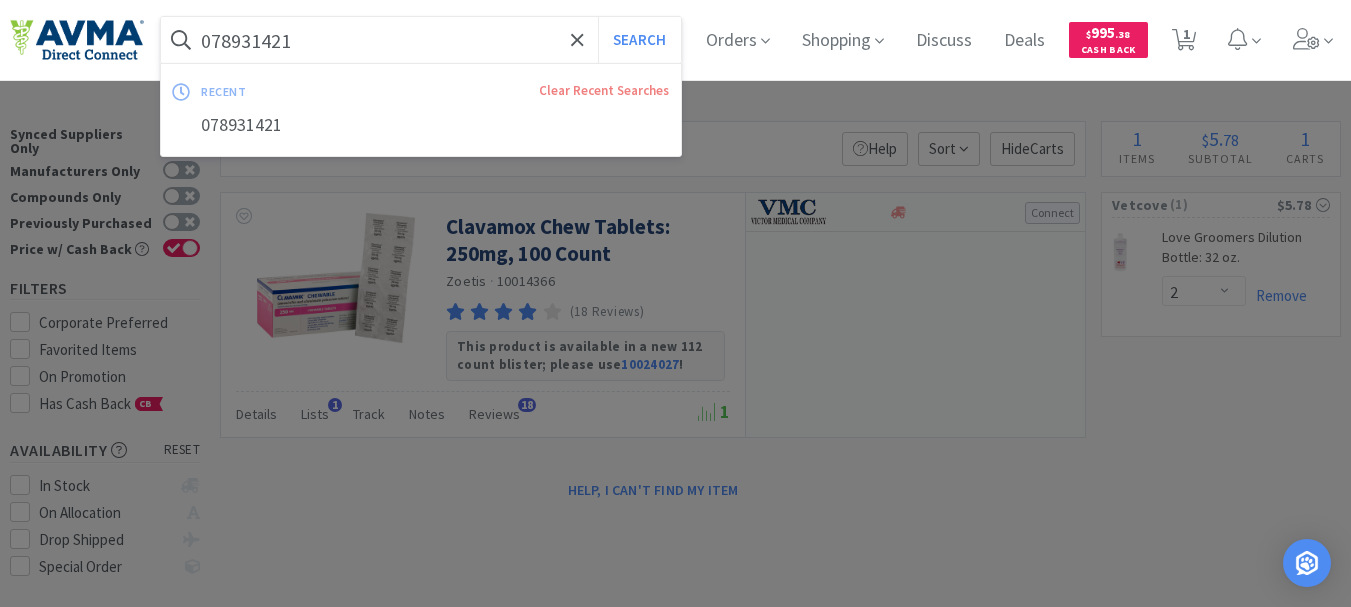 click on "078931421" at bounding box center [421, 40] 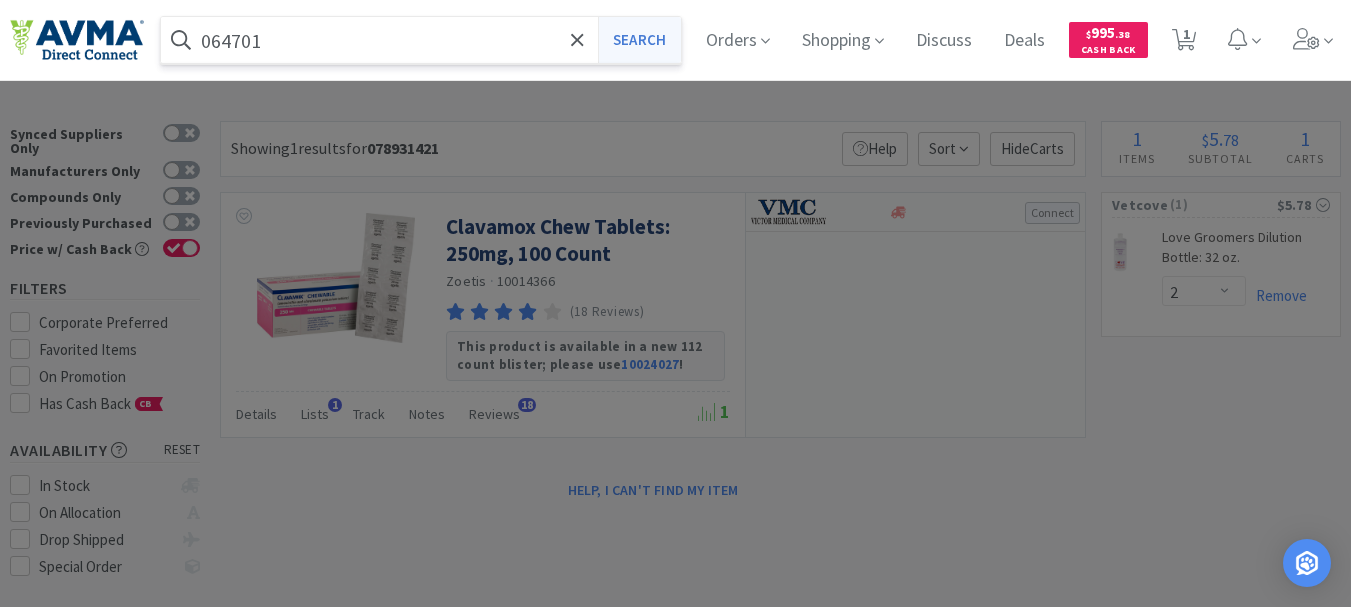 click on "Search" at bounding box center [639, 40] 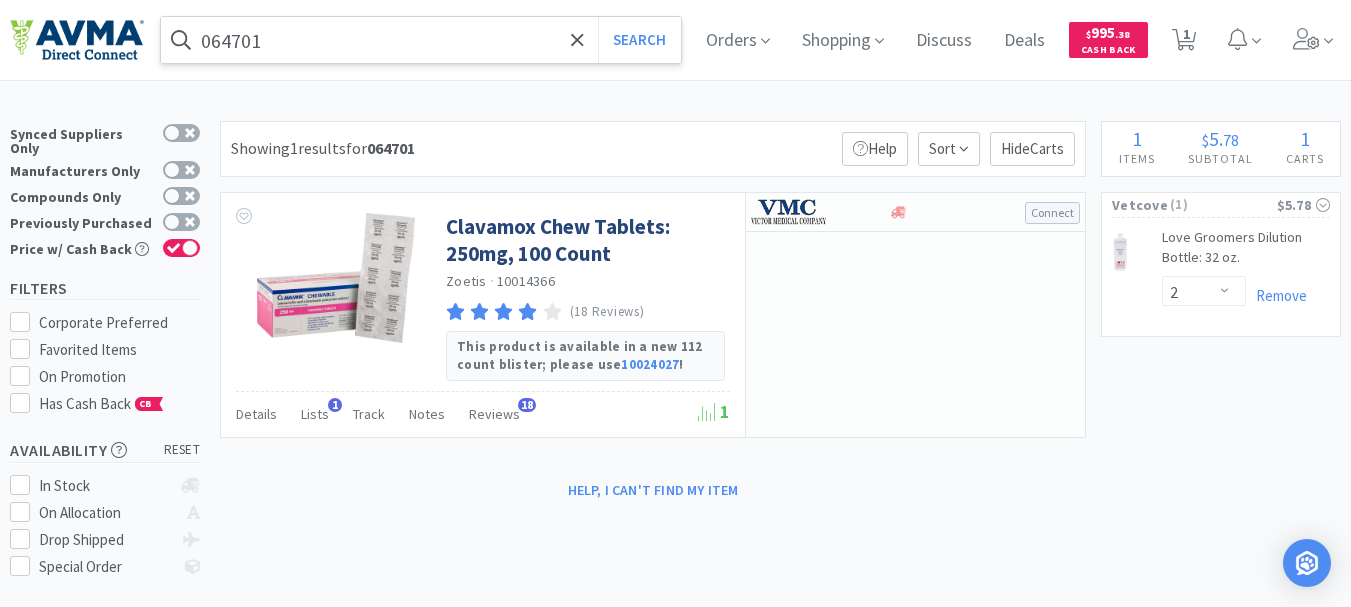click on "064701" at bounding box center [421, 40] 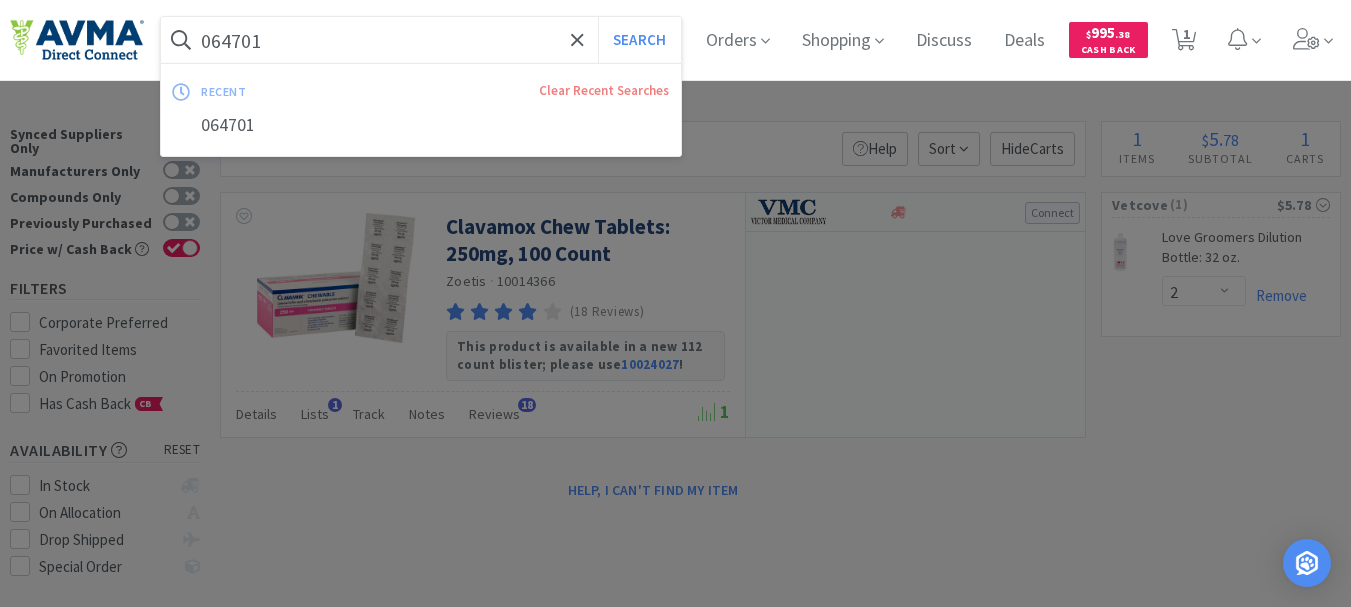 click on "064701" at bounding box center (421, 40) 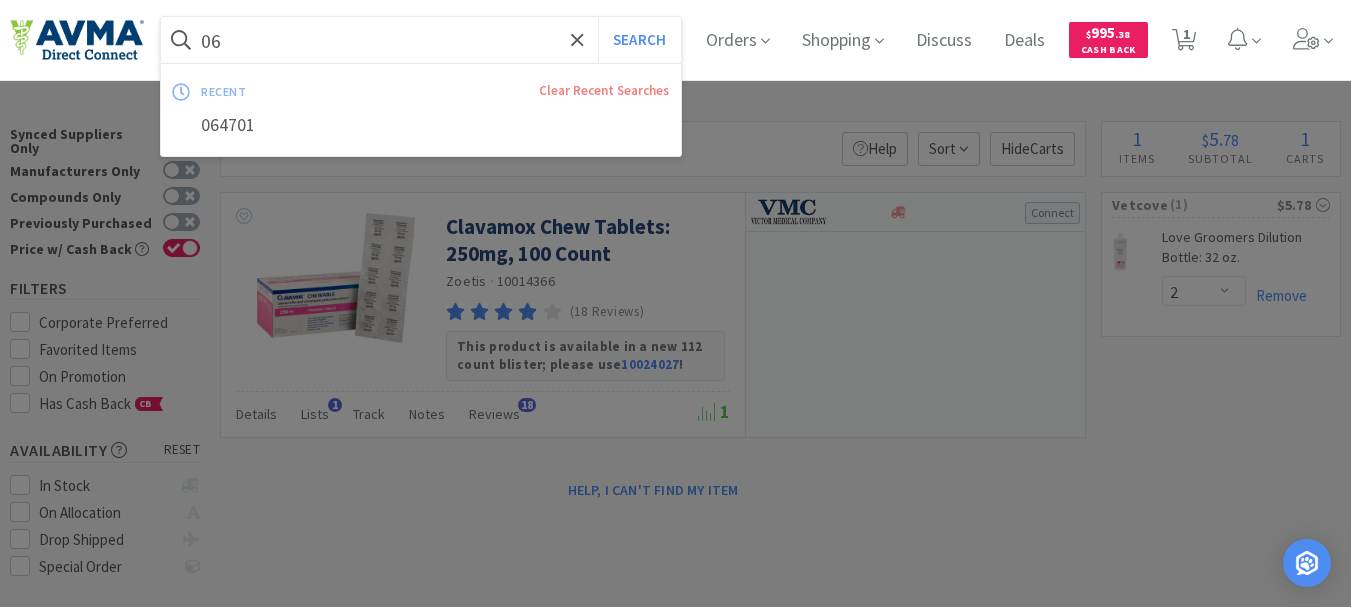 type on "0" 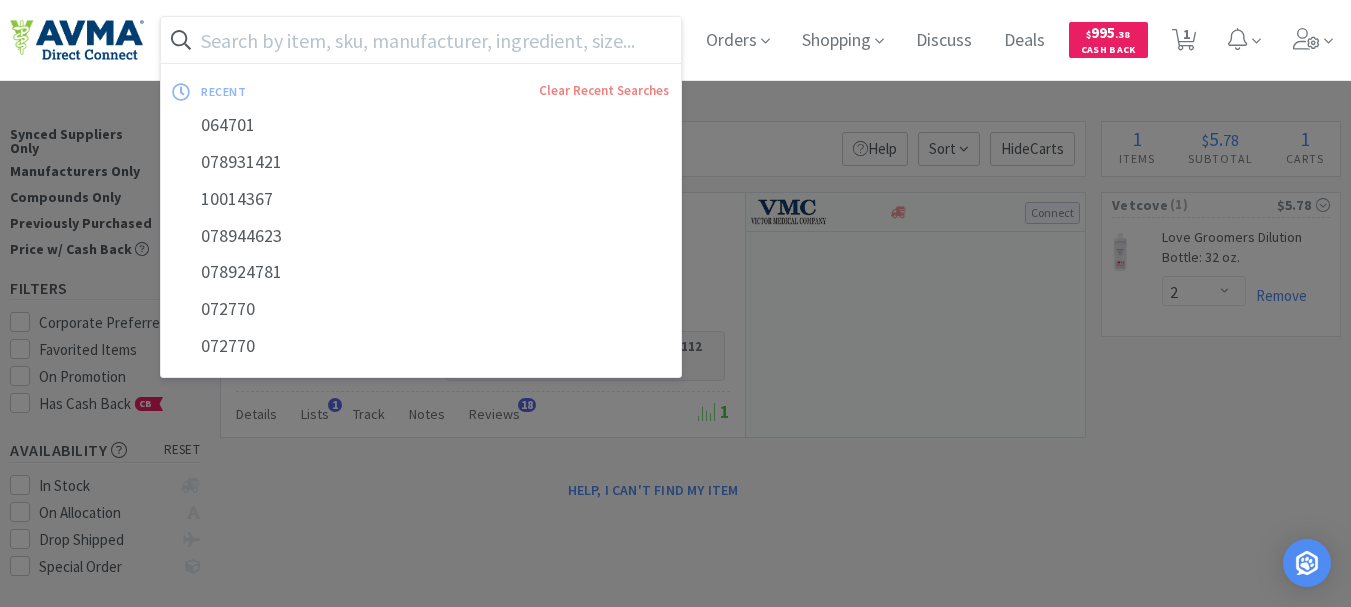click at bounding box center (421, 40) 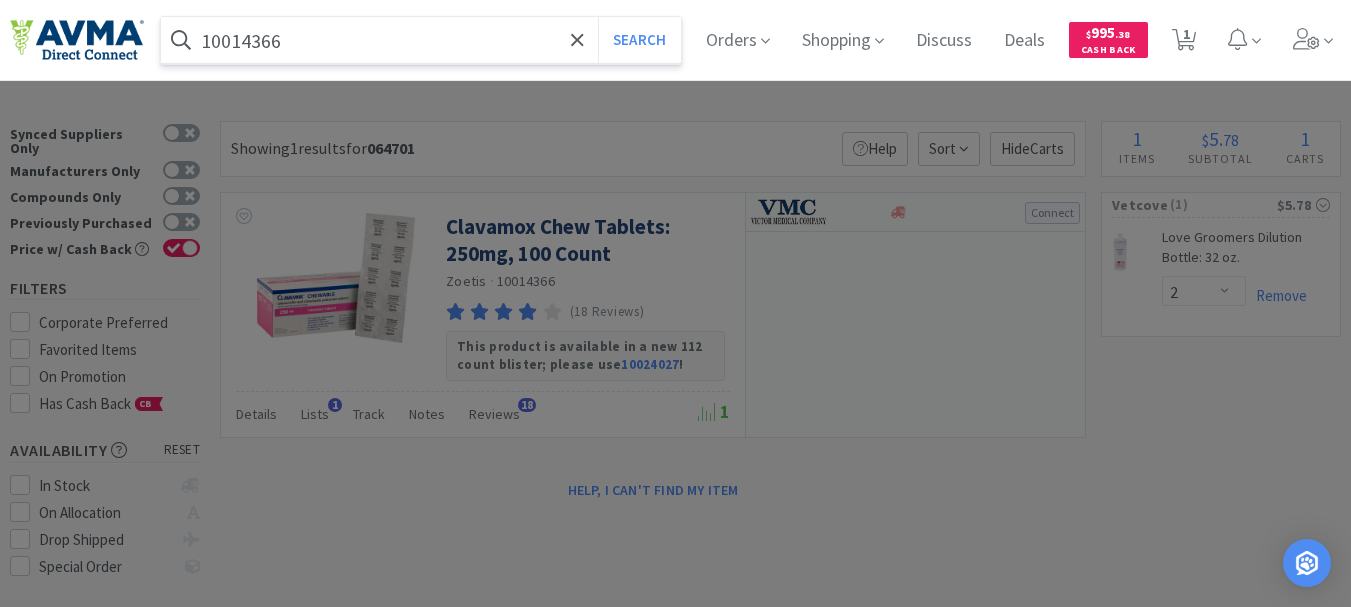 drag, startPoint x: 294, startPoint y: 44, endPoint x: 453, endPoint y: 40, distance: 159.05031 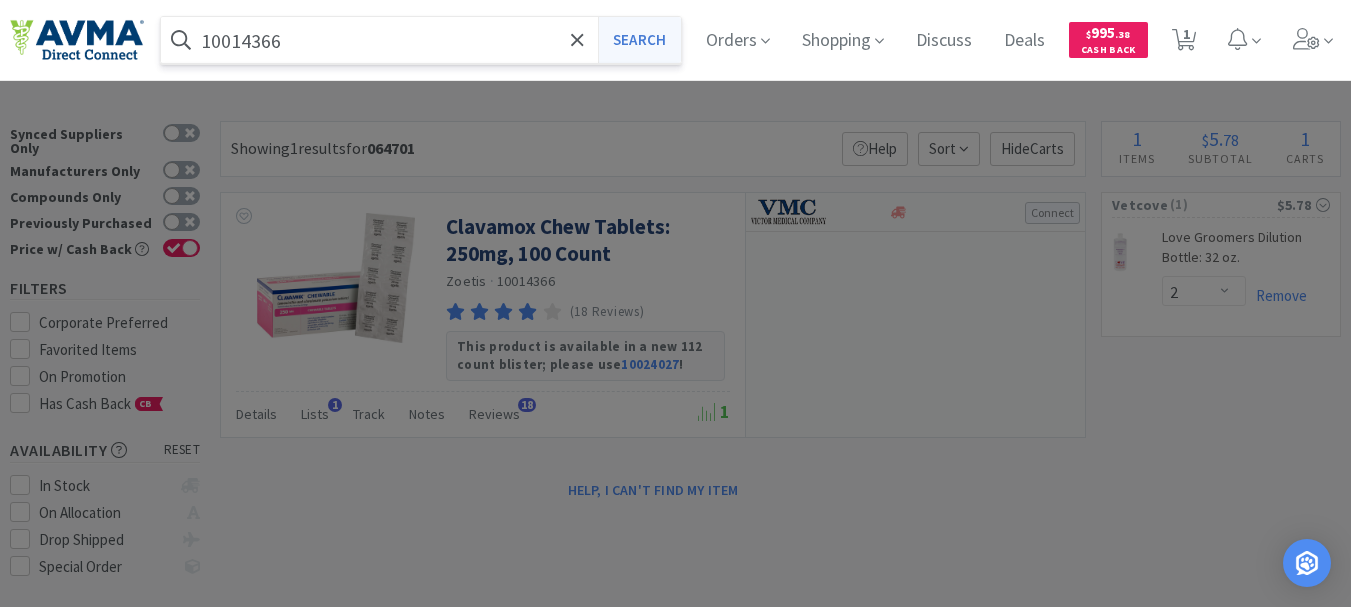 type on "10014366" 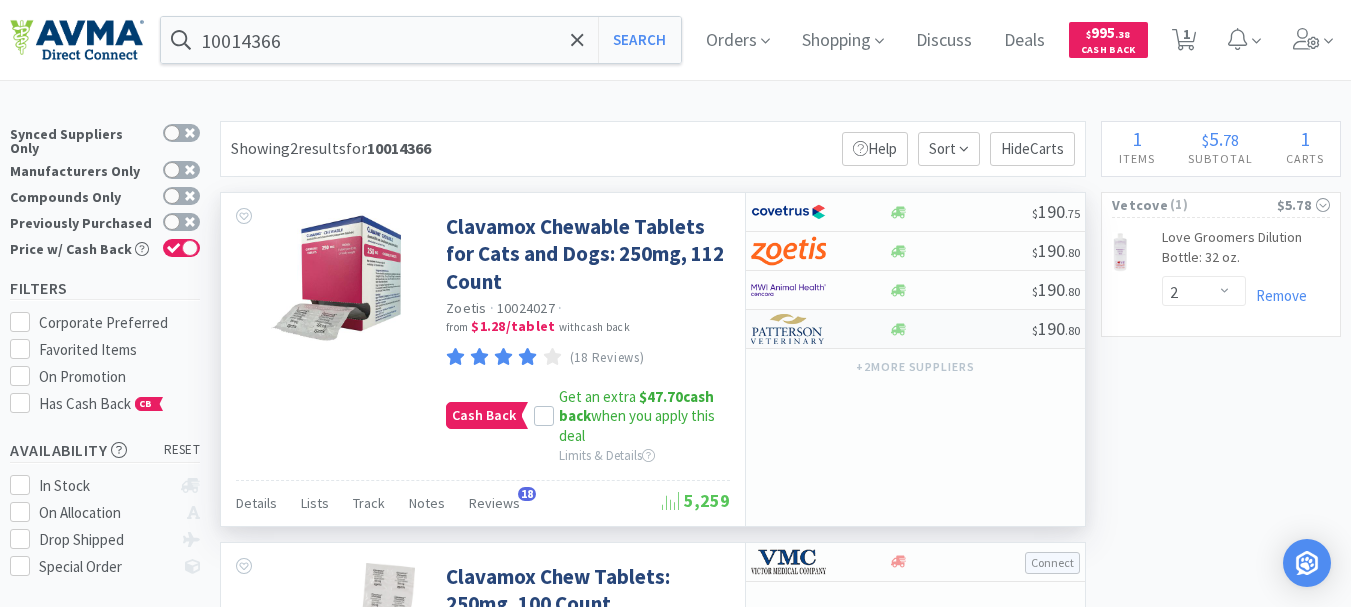 click at bounding box center [788, 329] 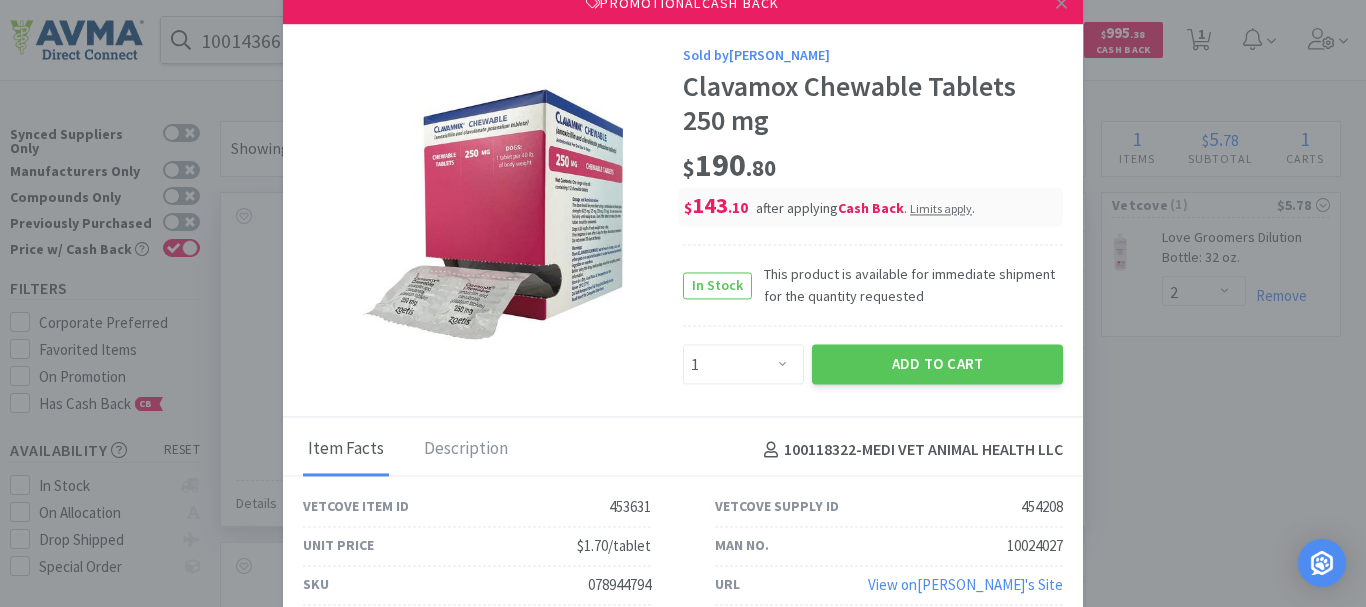 click on "078944794" at bounding box center [619, 585] 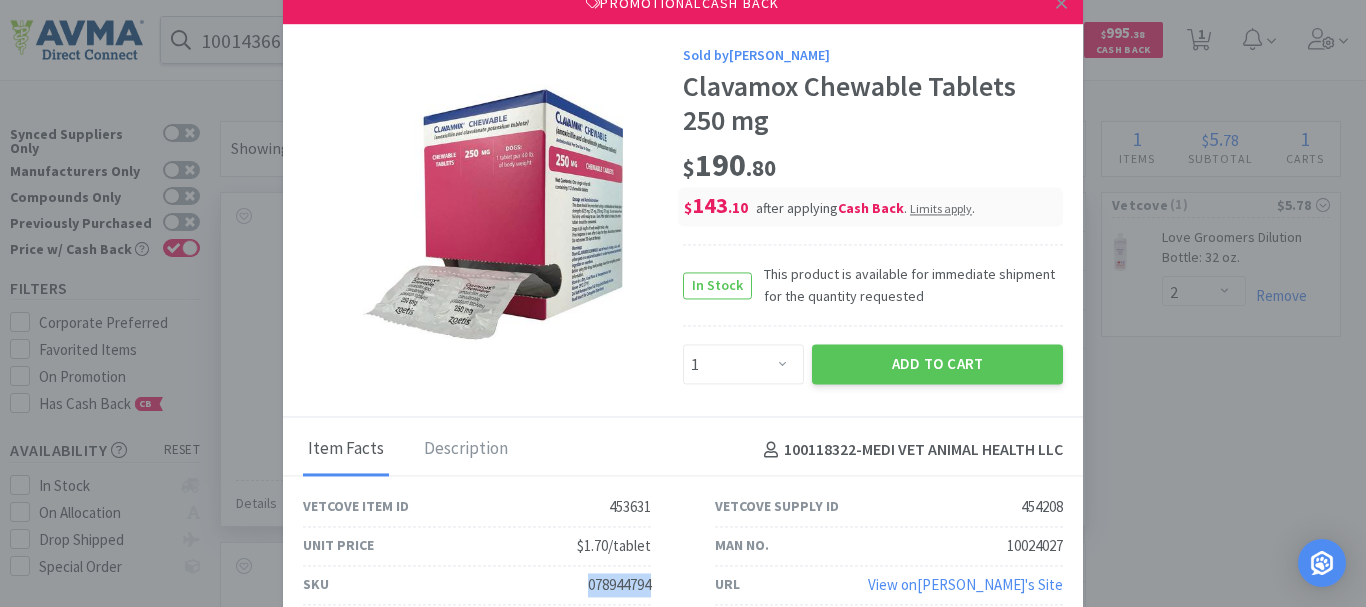 click on "078944794" at bounding box center (619, 585) 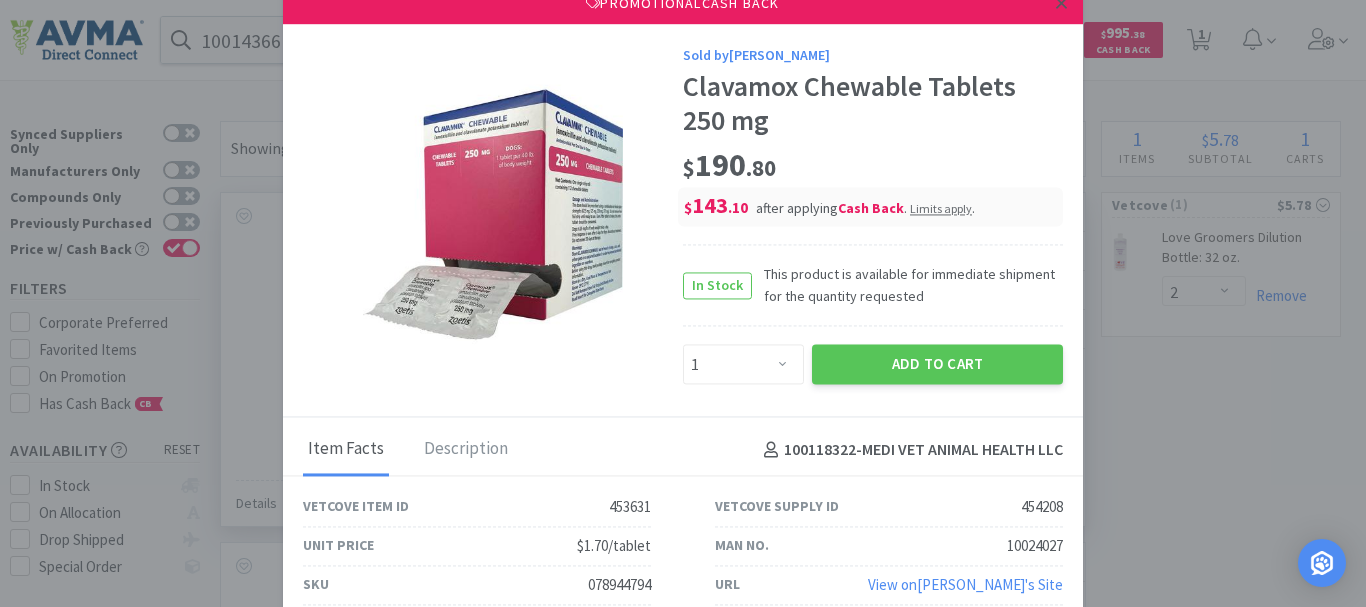 click 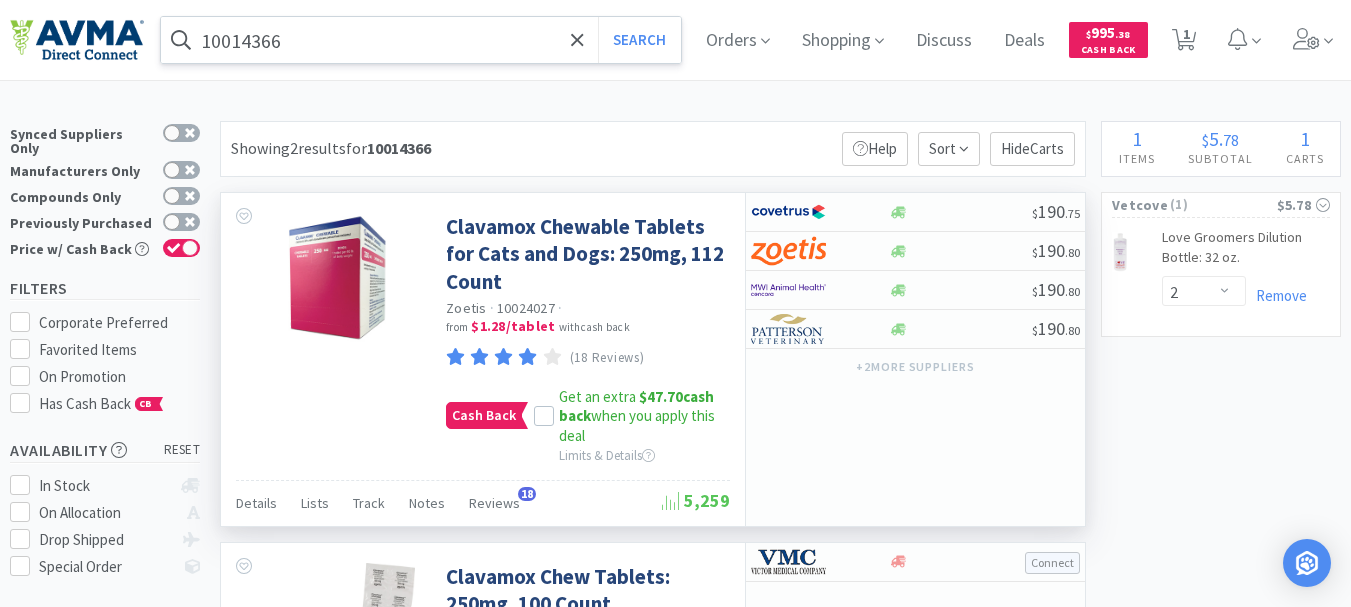 click on "10014366" at bounding box center (421, 40) 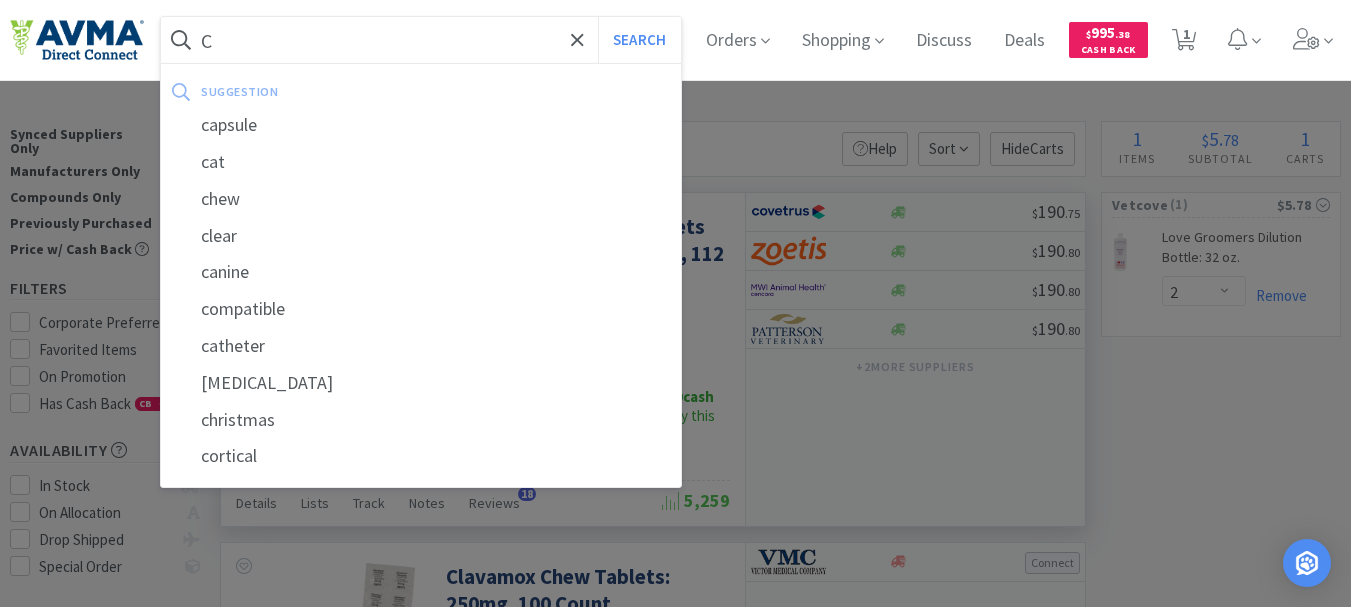 click on "C" at bounding box center [421, 40] 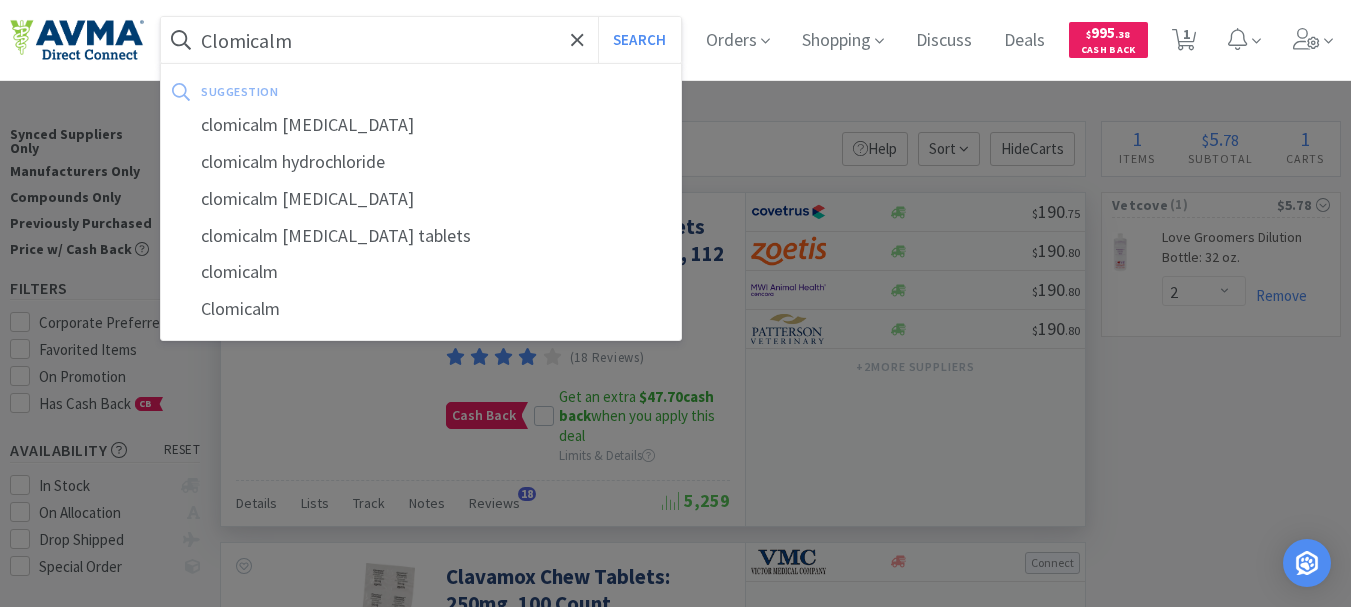 type on "Clomicalm" 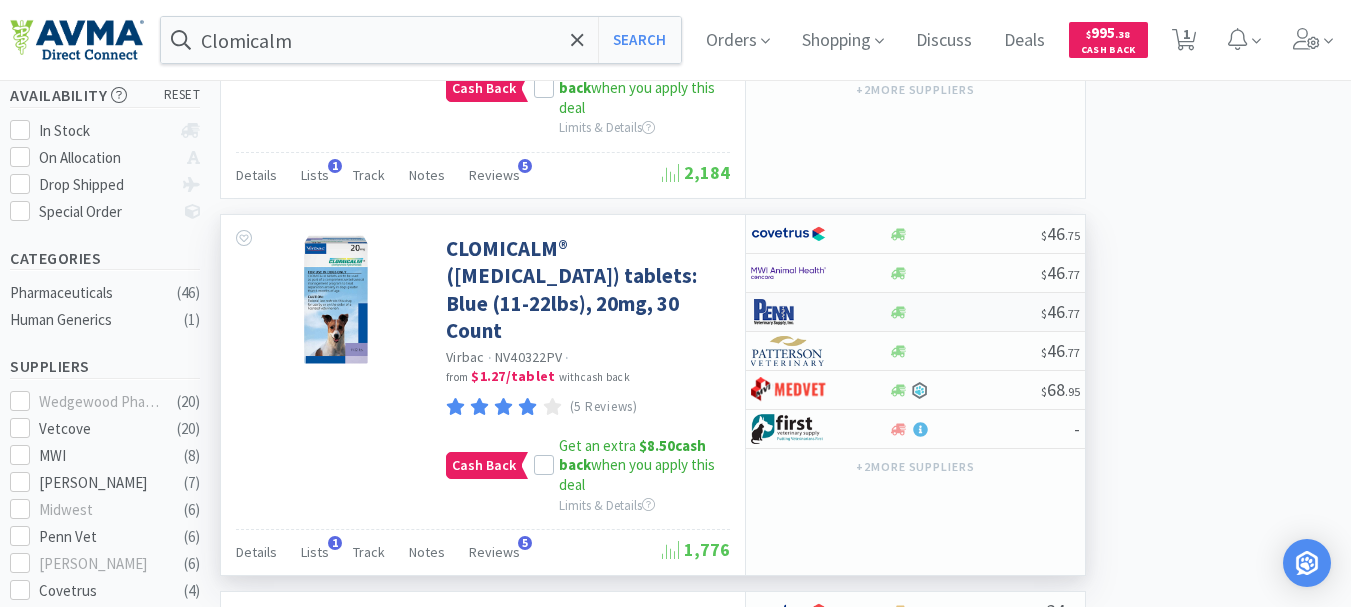 scroll, scrollTop: 400, scrollLeft: 0, axis: vertical 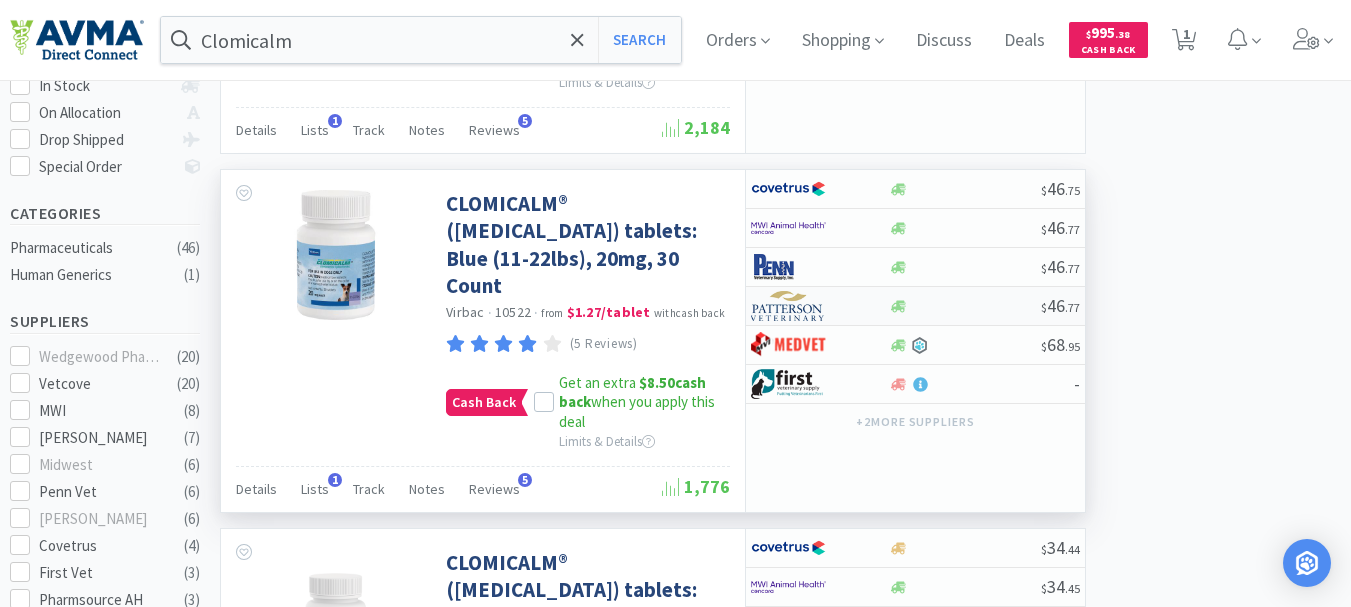 click at bounding box center [788, 306] 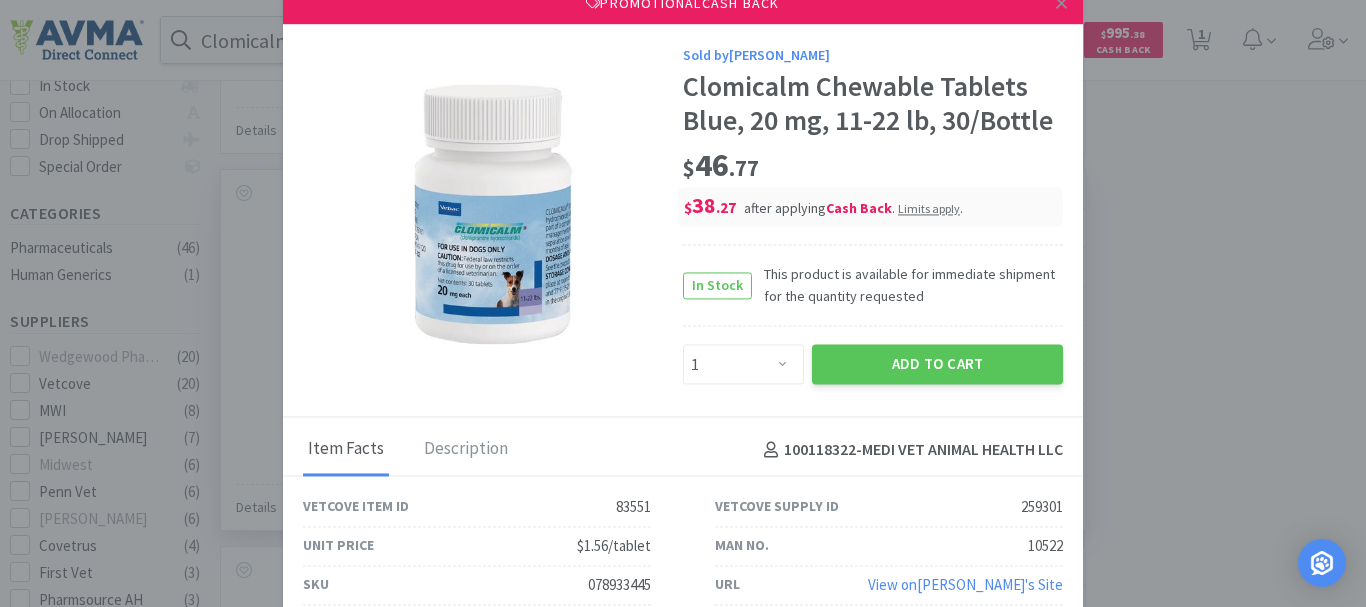 click on "078933445" at bounding box center (619, 585) 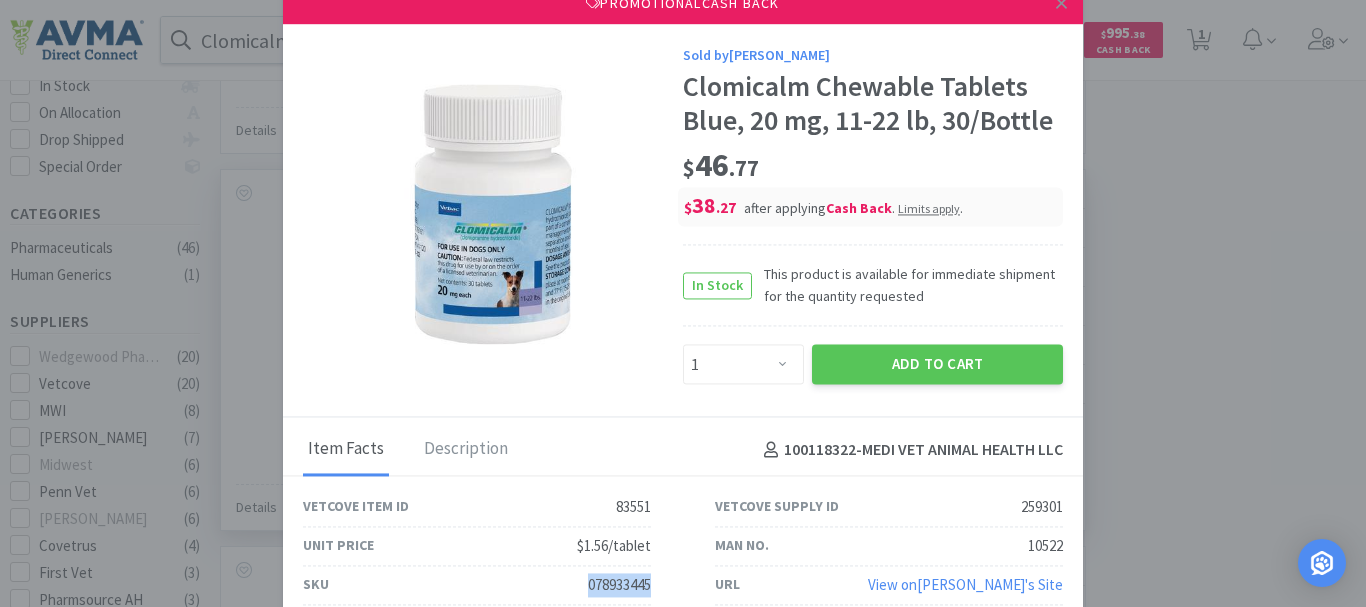 click on "078933445" at bounding box center [619, 585] 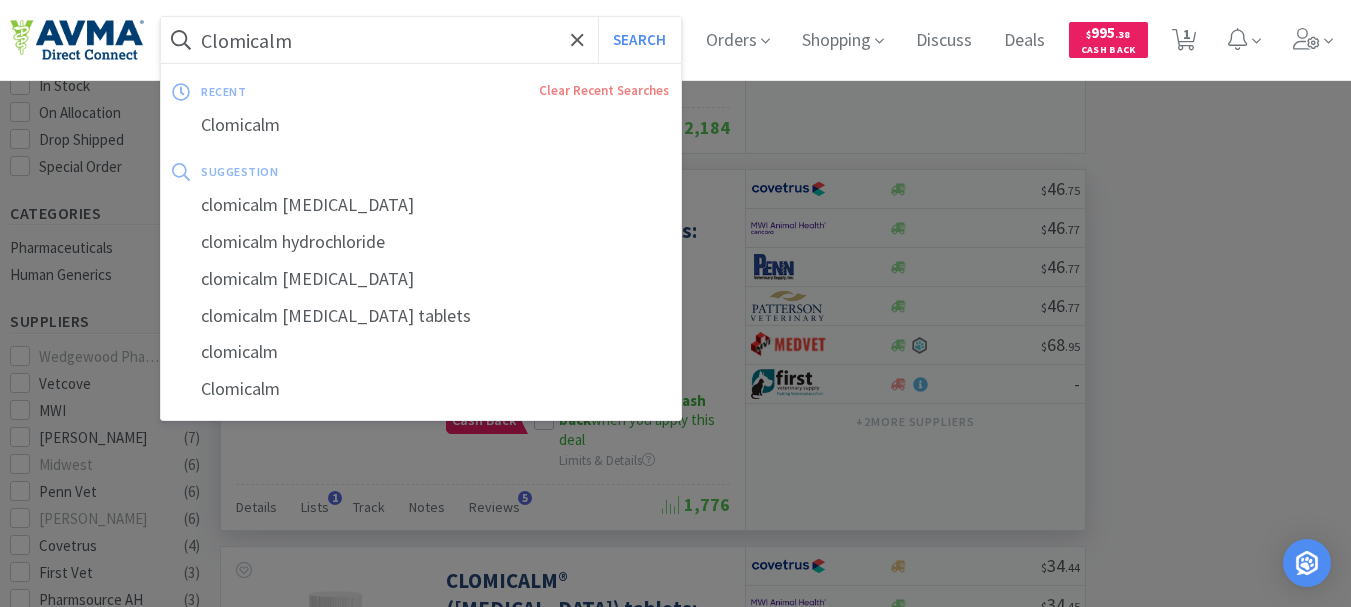 click on "Clomicalm" at bounding box center [421, 40] 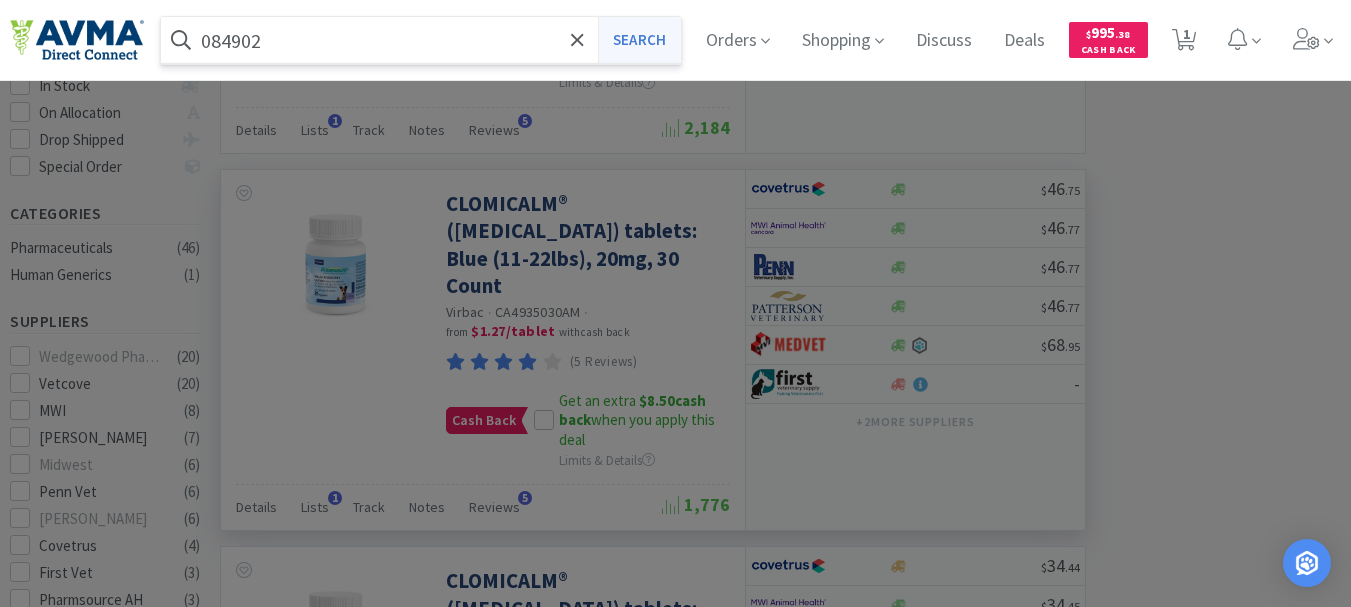 click on "Search" at bounding box center (639, 40) 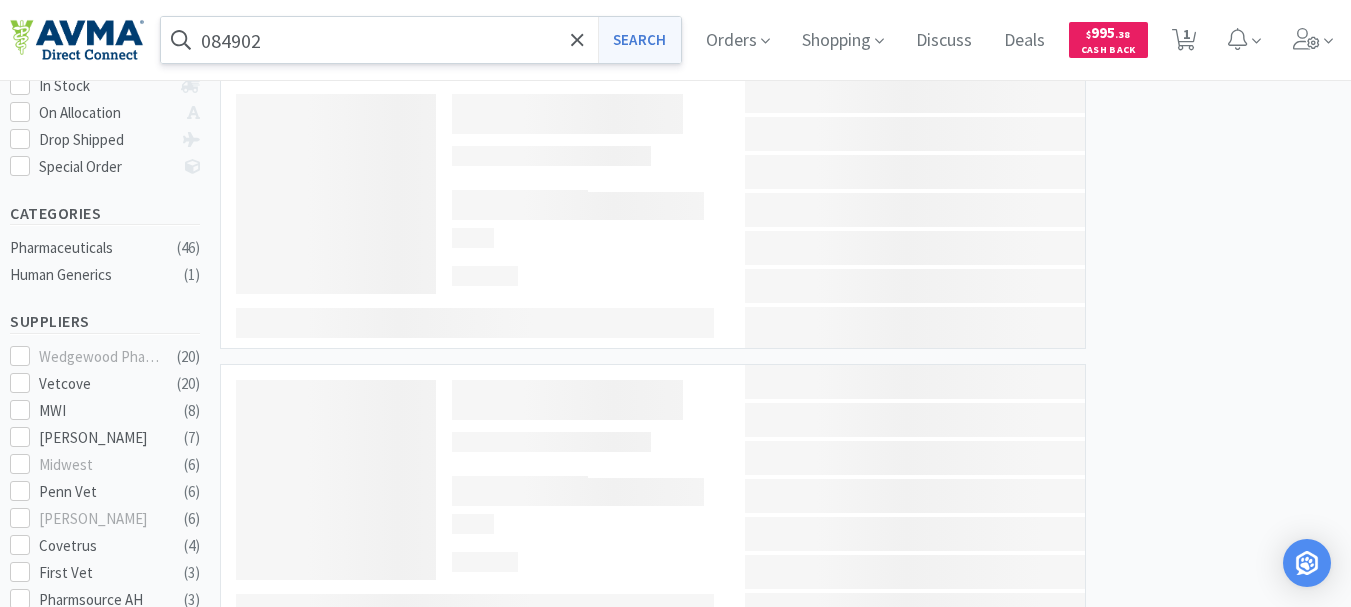 scroll, scrollTop: 0, scrollLeft: 0, axis: both 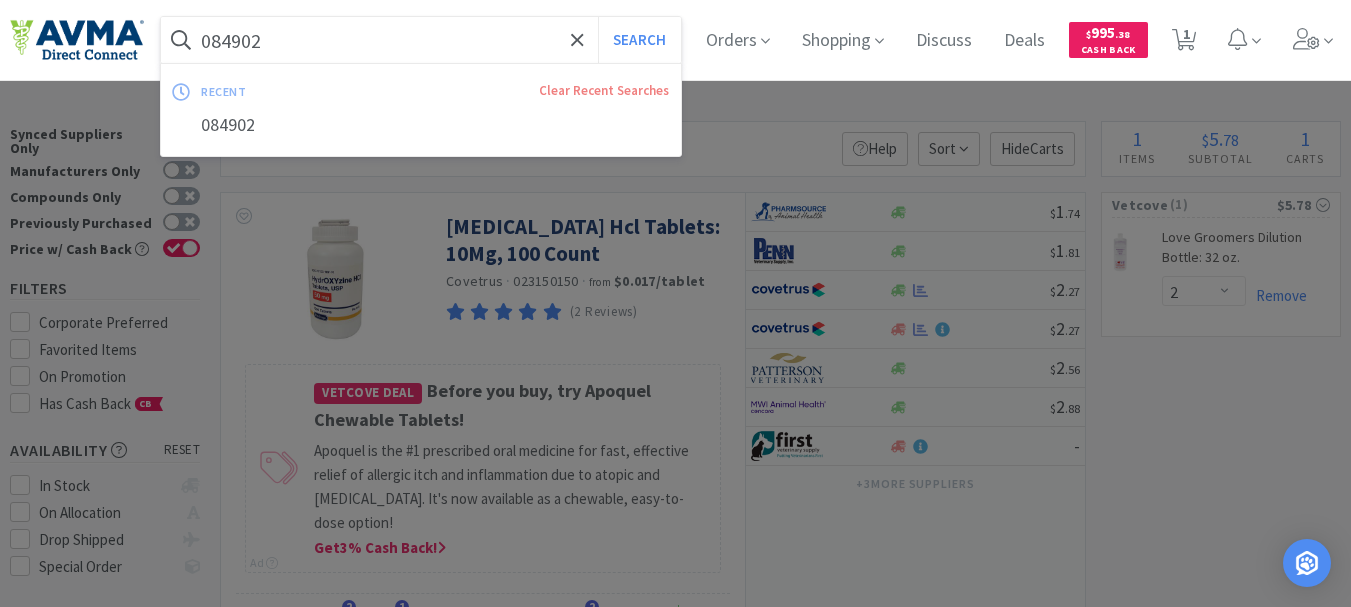 click on "084902" at bounding box center [421, 40] 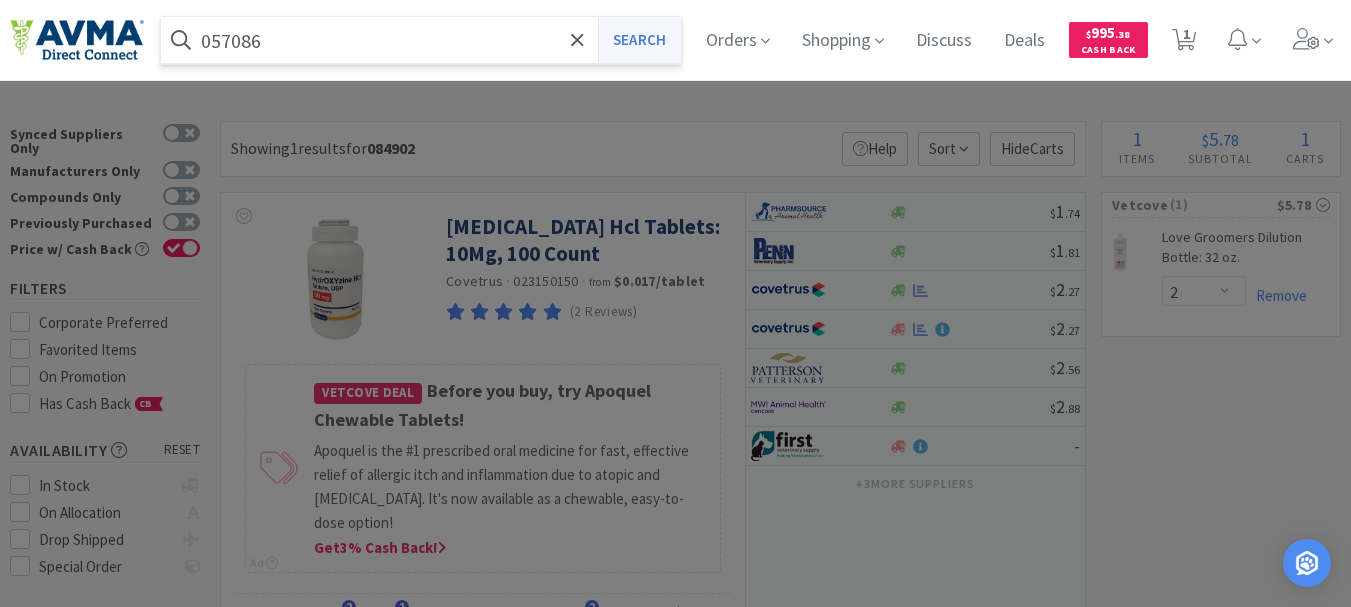 click on "Search" at bounding box center [639, 40] 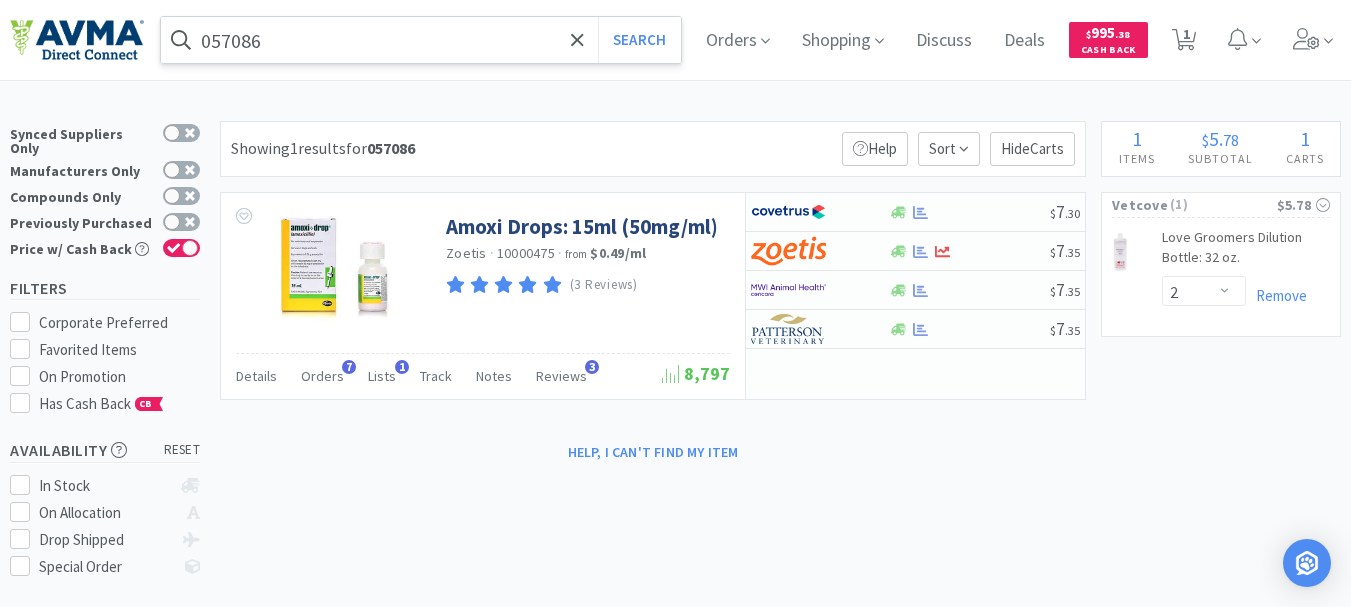 click on "057086" at bounding box center [421, 40] 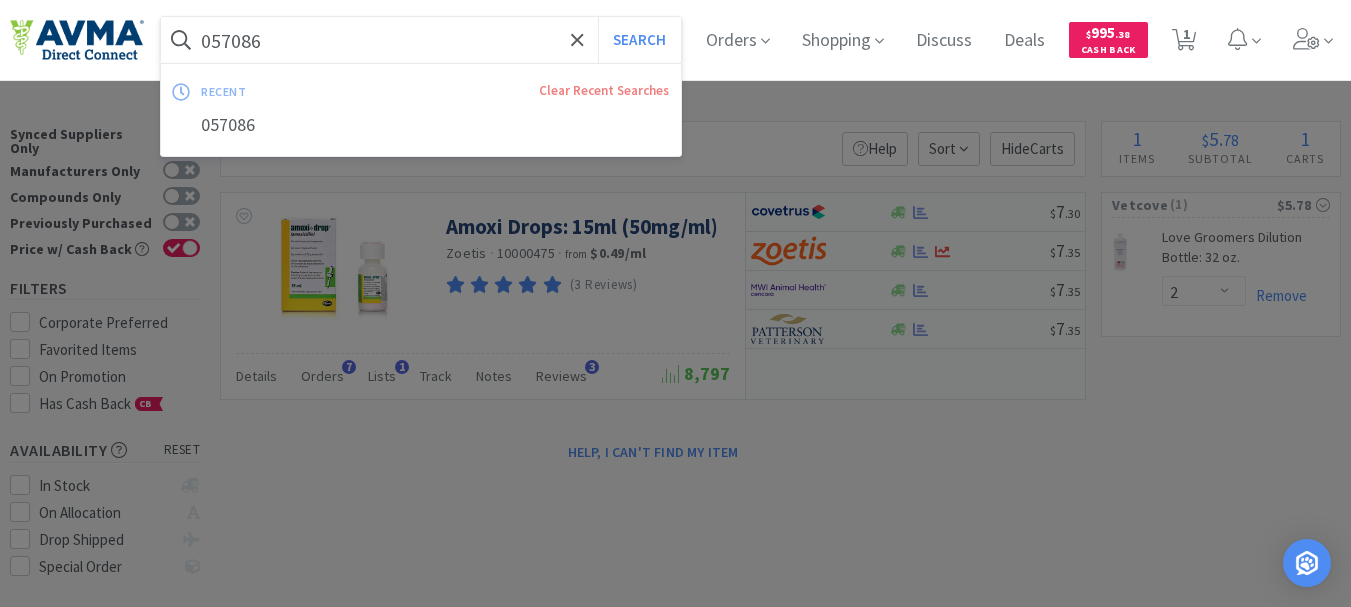 paste on "75714" 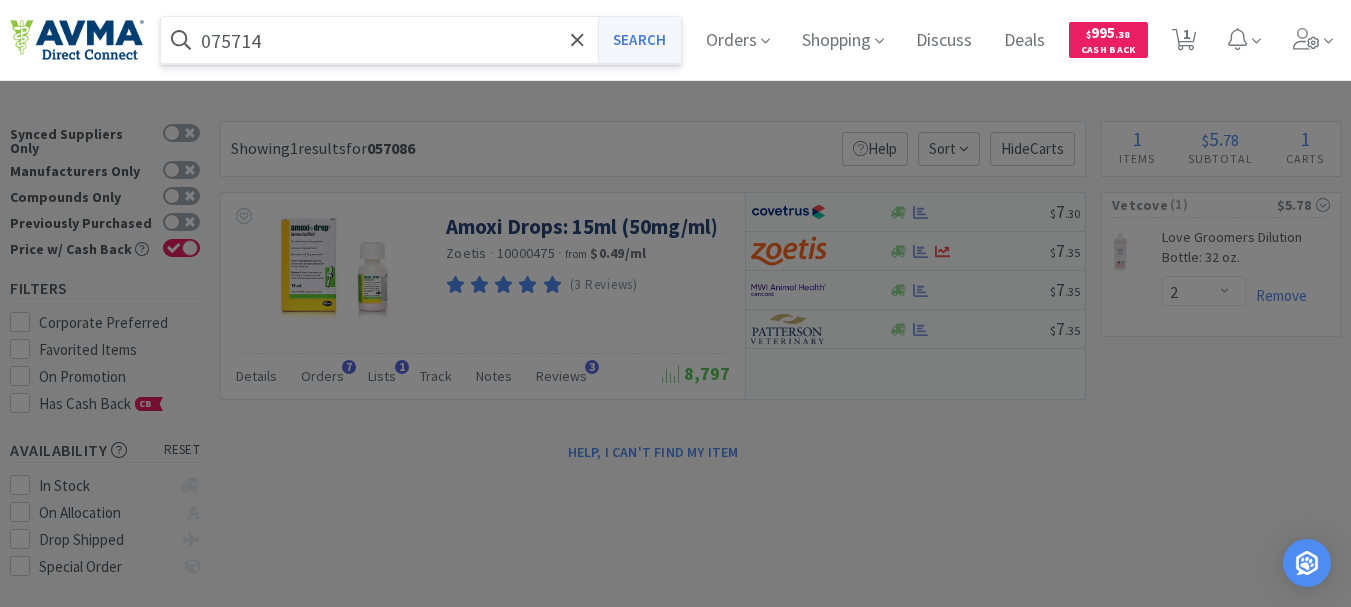 click on "Search" at bounding box center (639, 40) 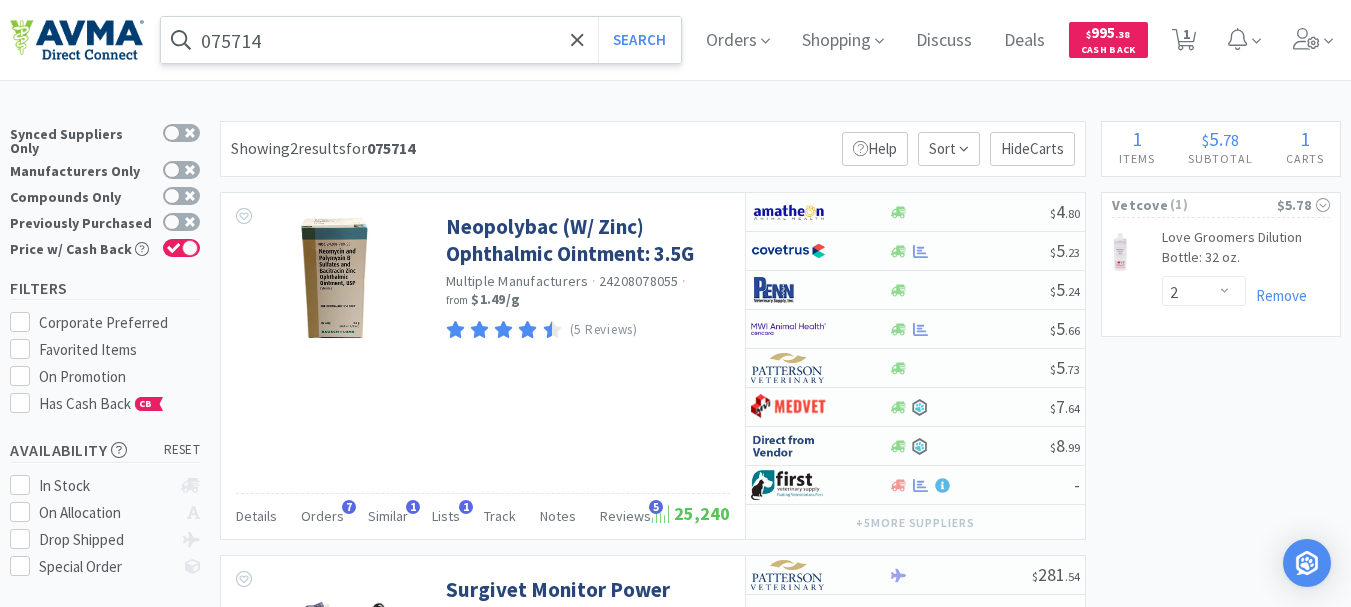 click on "075714" at bounding box center (421, 40) 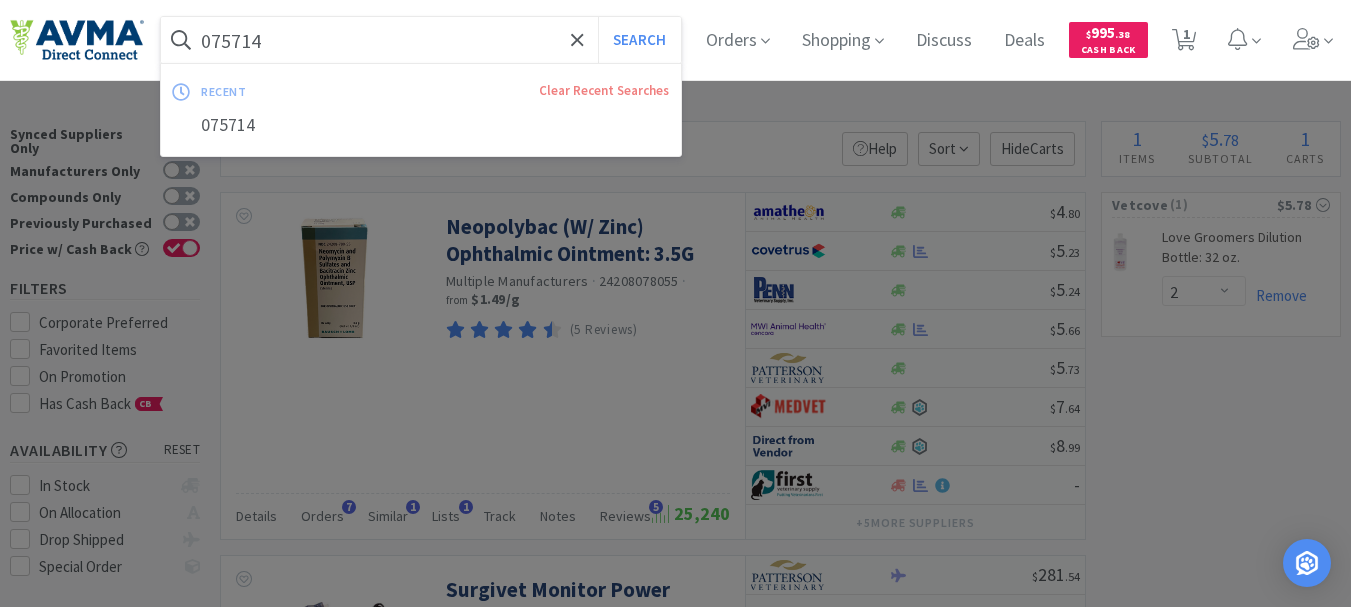 paste on "3724" 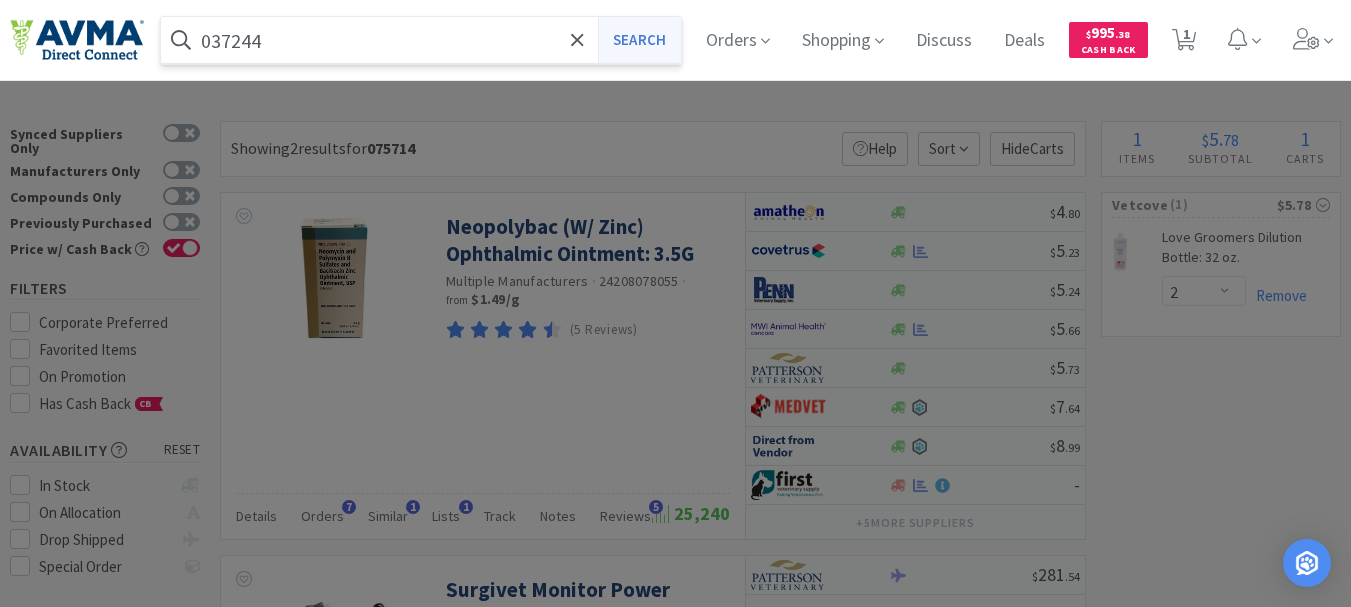 click on "Search" at bounding box center [639, 40] 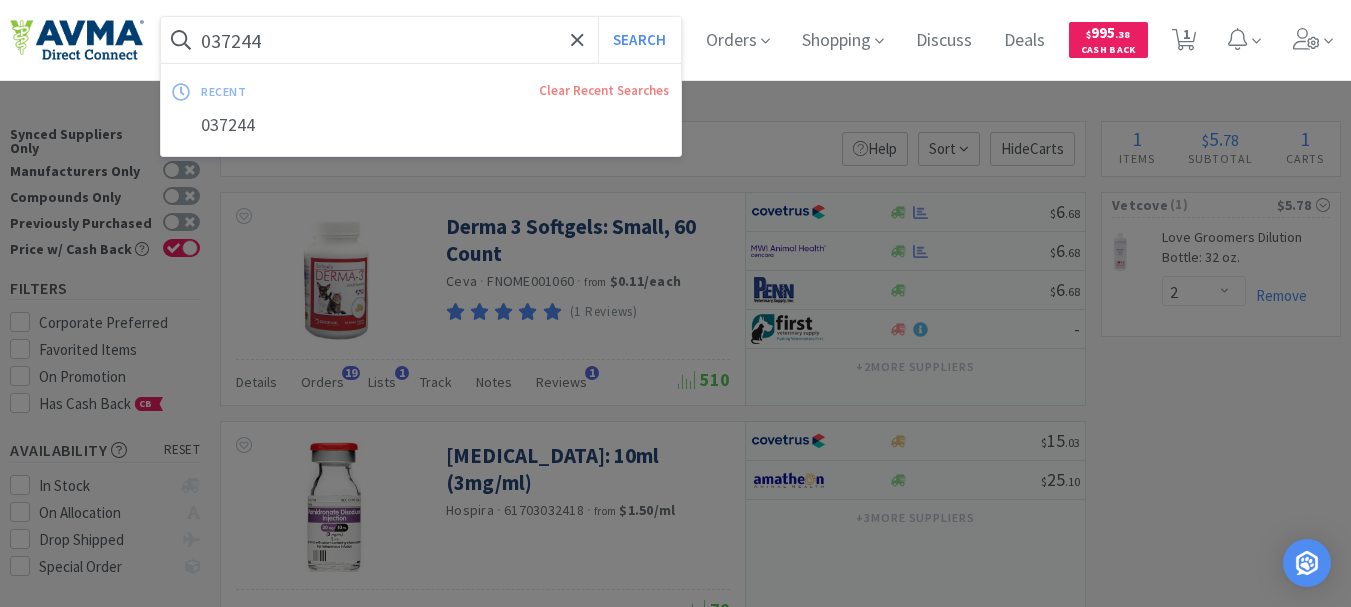 click on "037244" at bounding box center [421, 40] 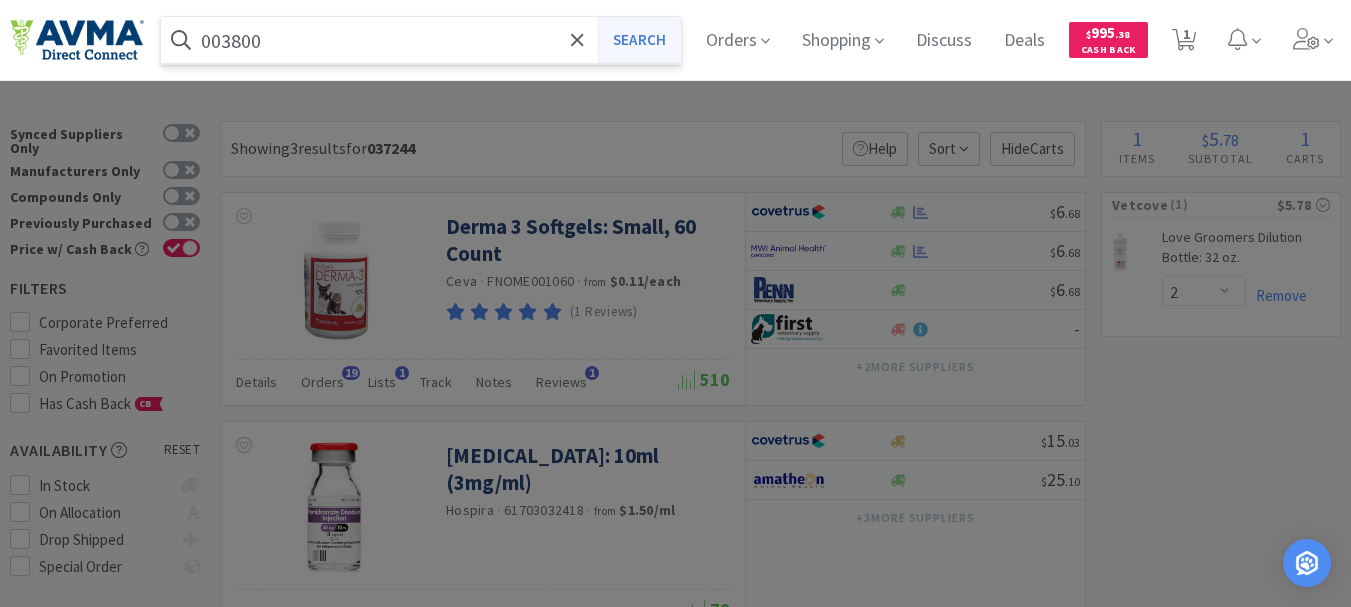 click on "Search" at bounding box center (639, 40) 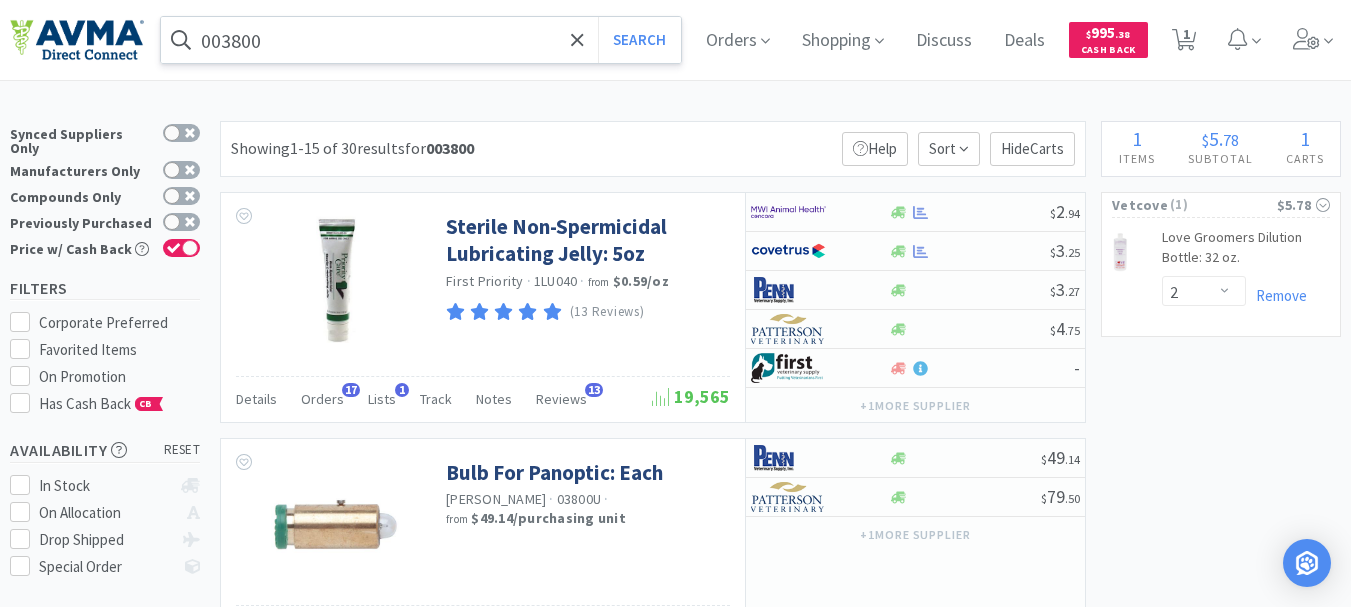 click on "003800" at bounding box center (421, 40) 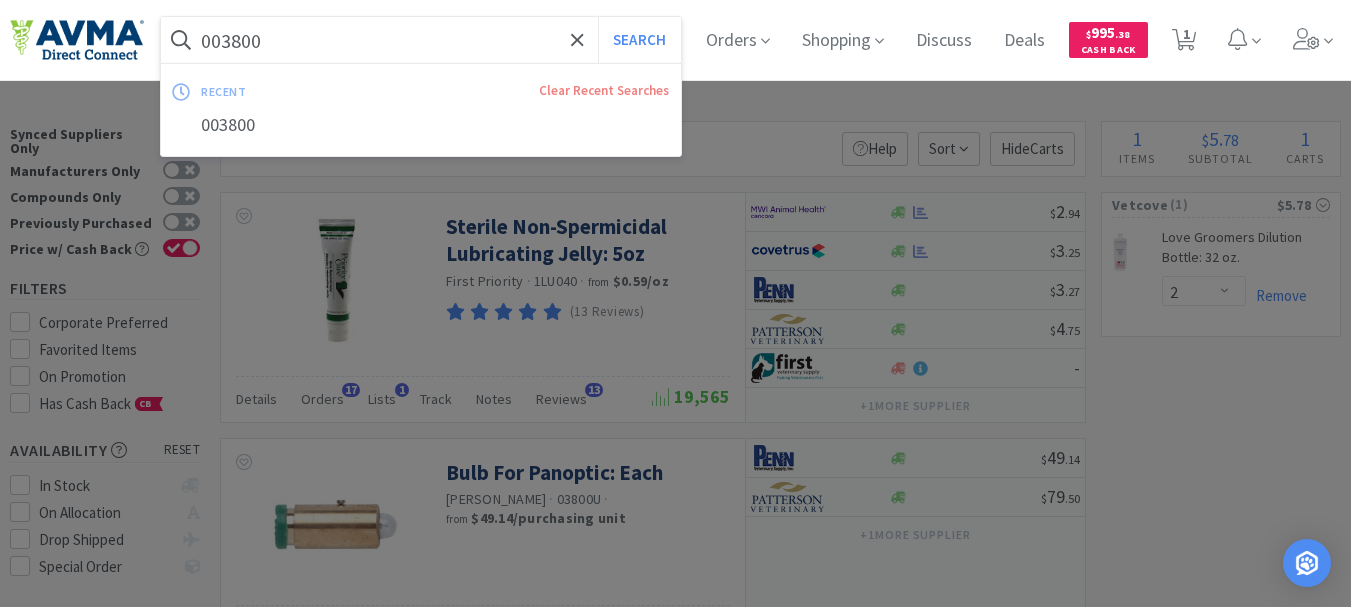 paste on "83419" 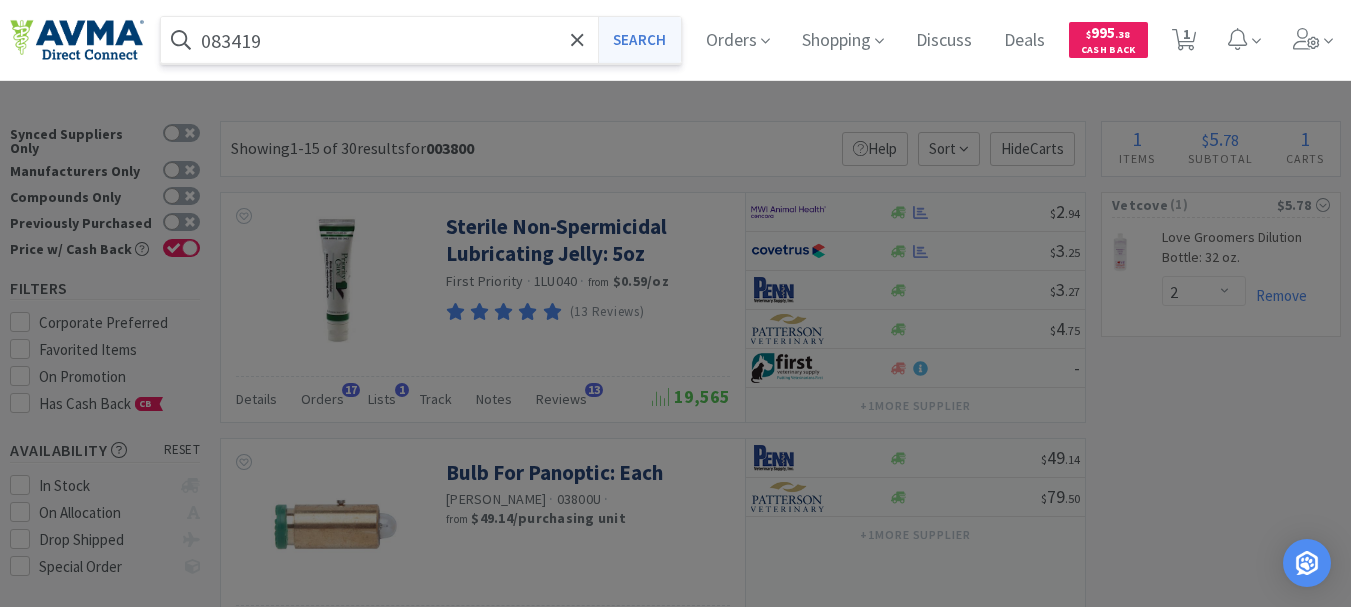 click on "Search" at bounding box center (639, 40) 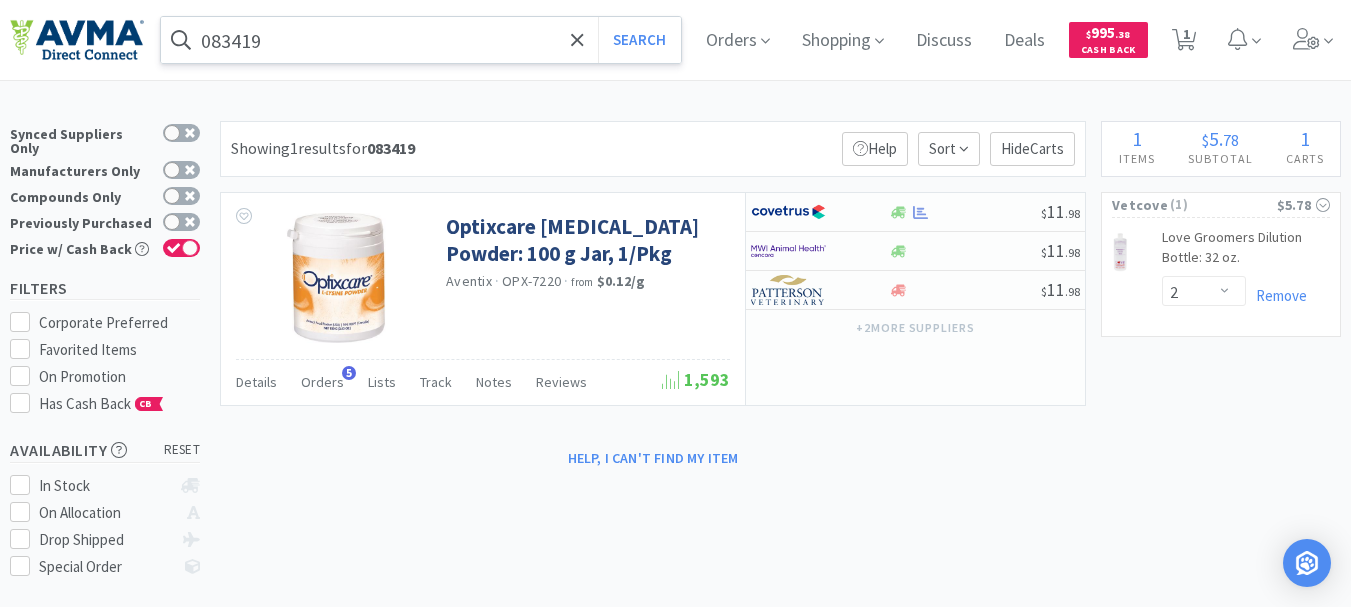 click on "083419" at bounding box center [421, 40] 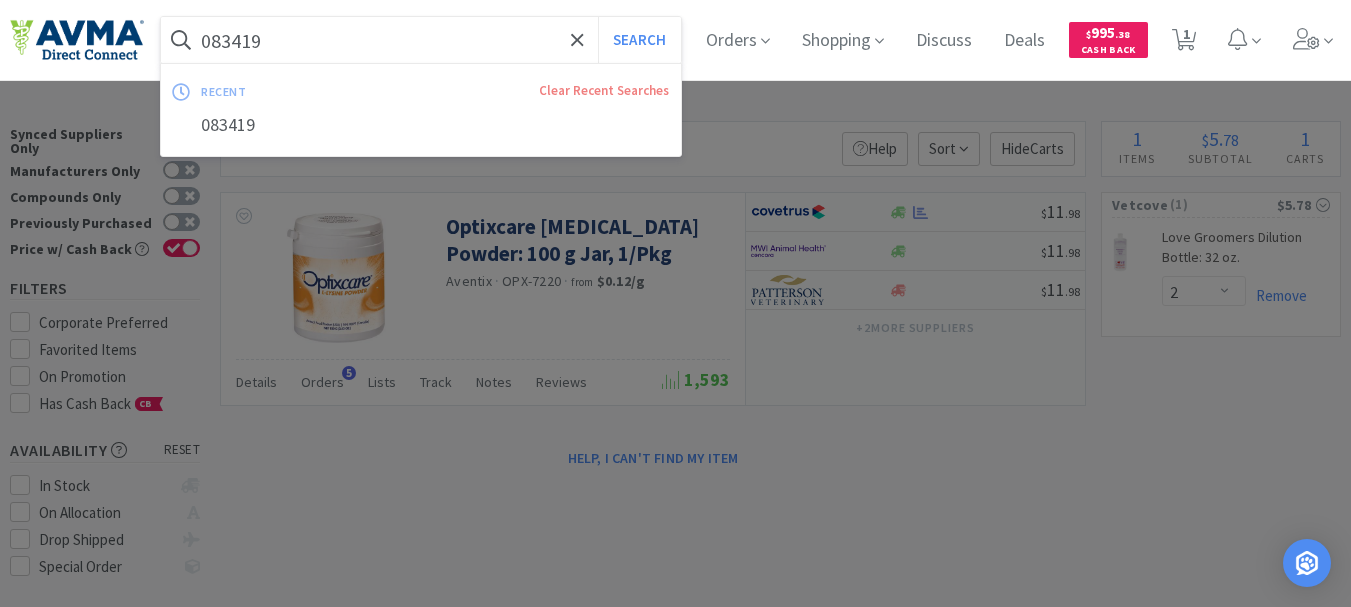 paste on "72770" 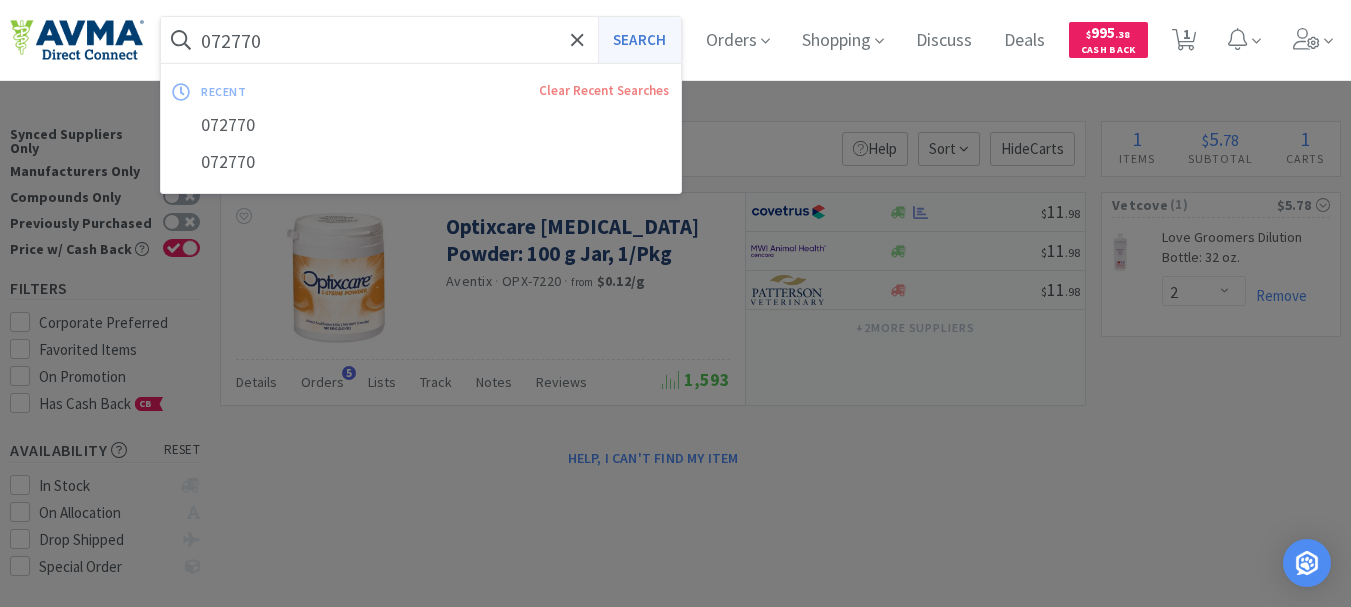 click on "Search" at bounding box center (639, 40) 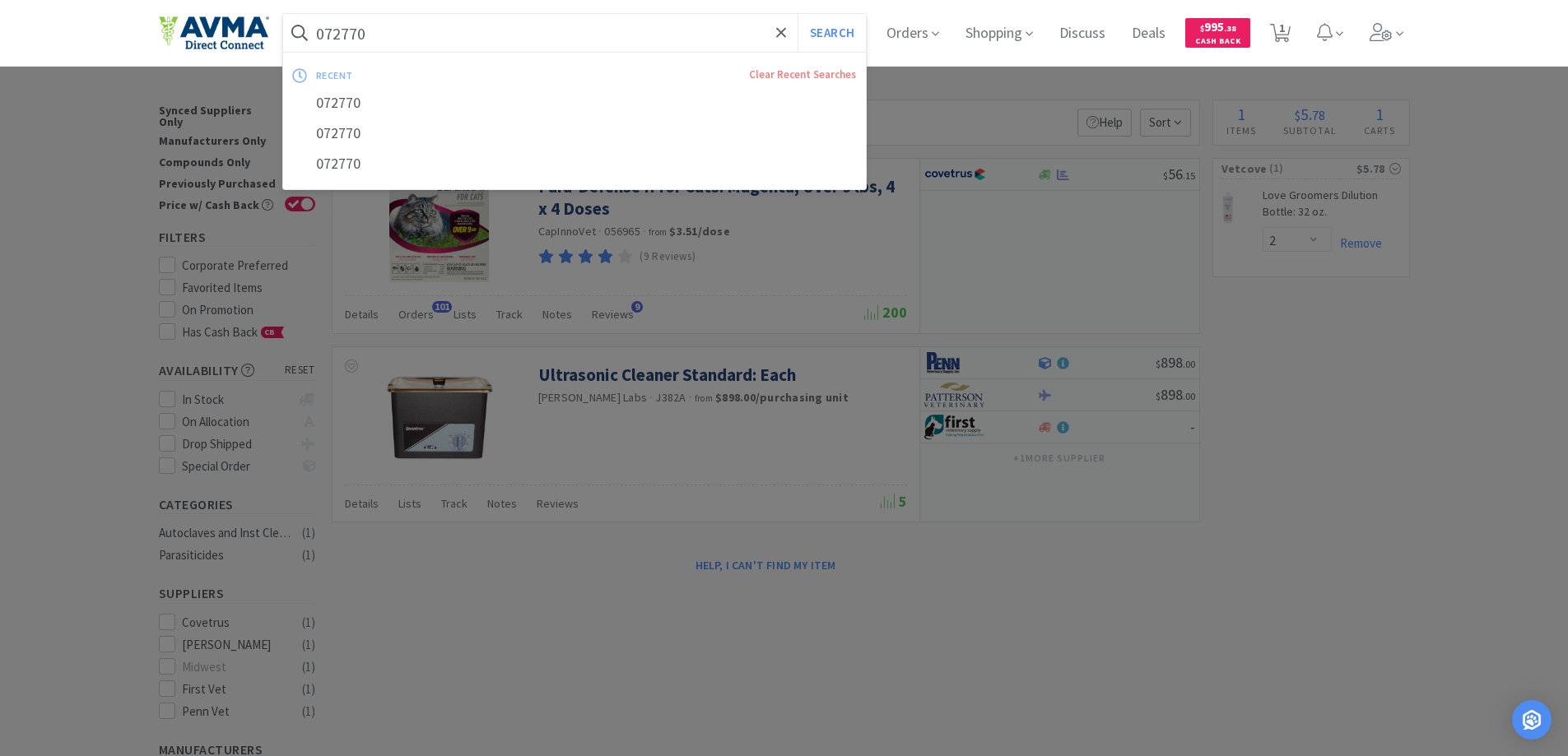 click on "072770" at bounding box center (575, 33) 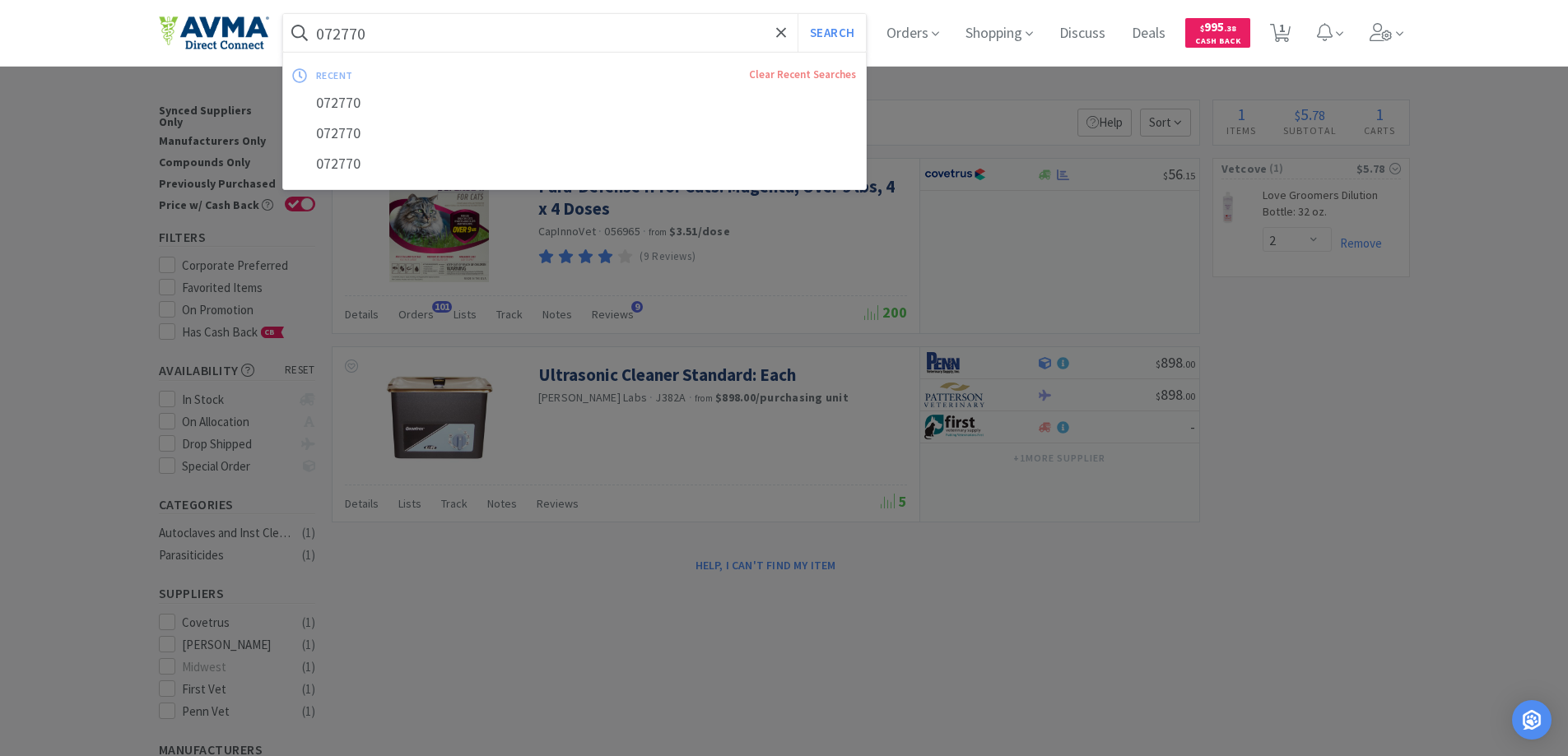 paste on "50627" 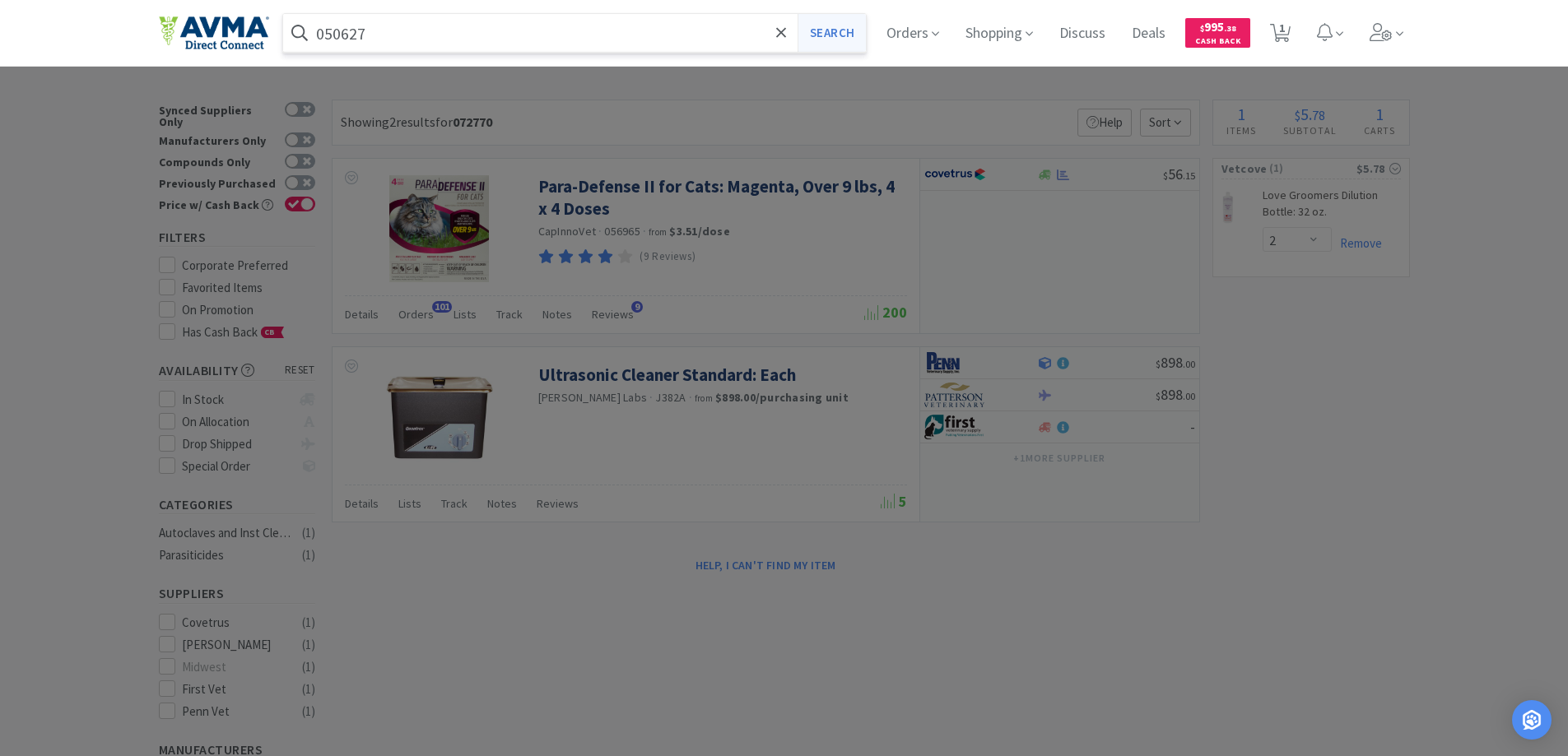 click on "Search" at bounding box center (831, 33) 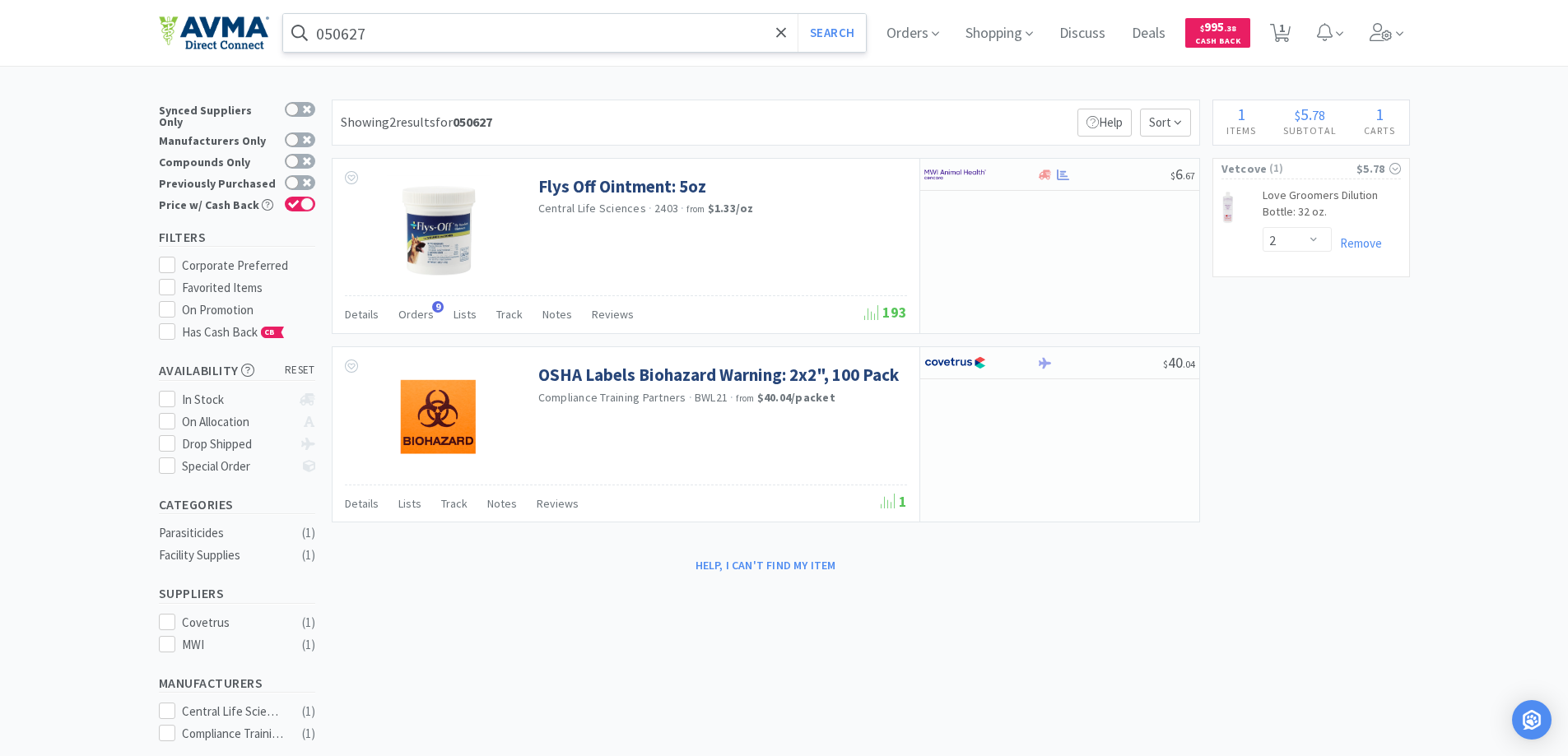 click on "050627" at bounding box center (575, 33) 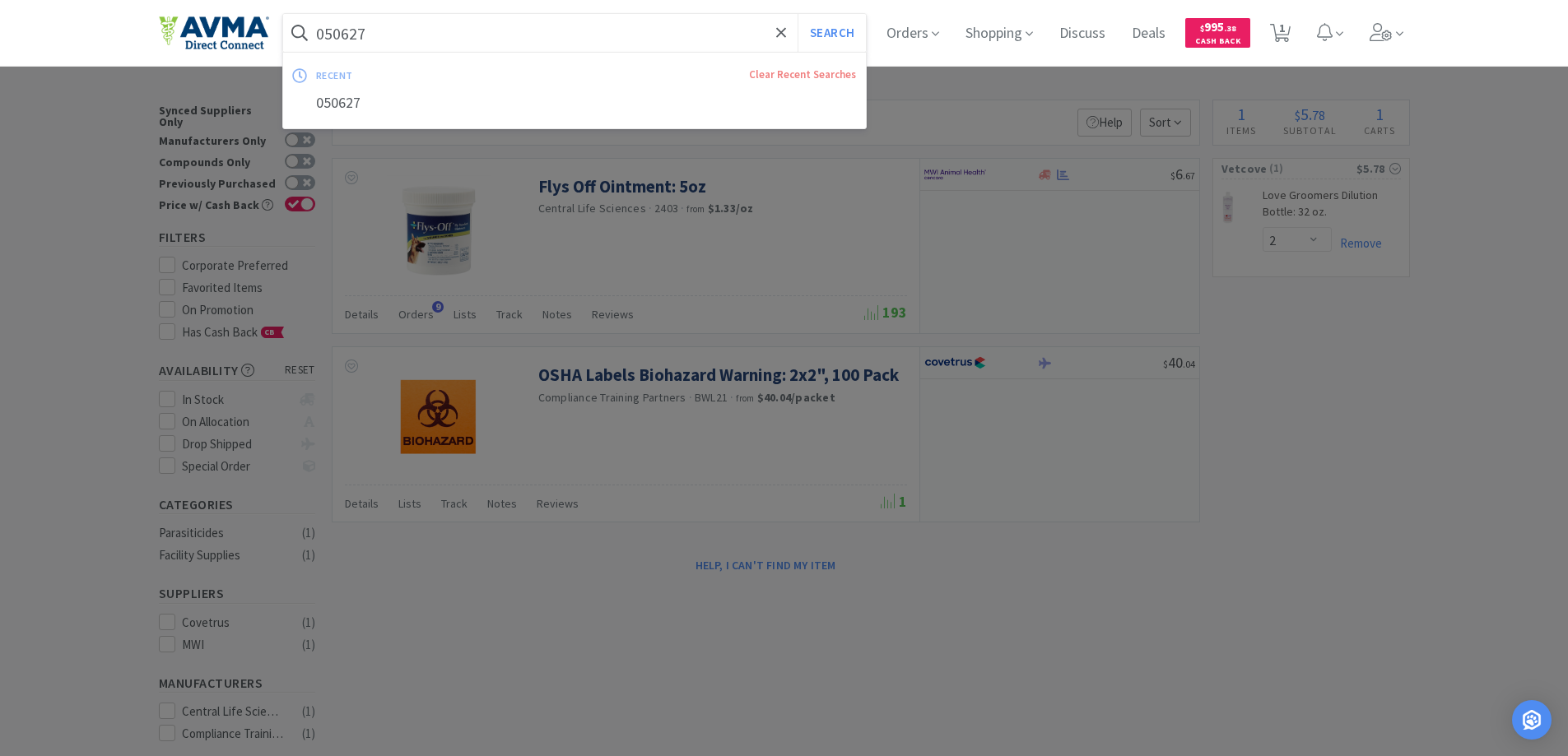 paste on "510078" 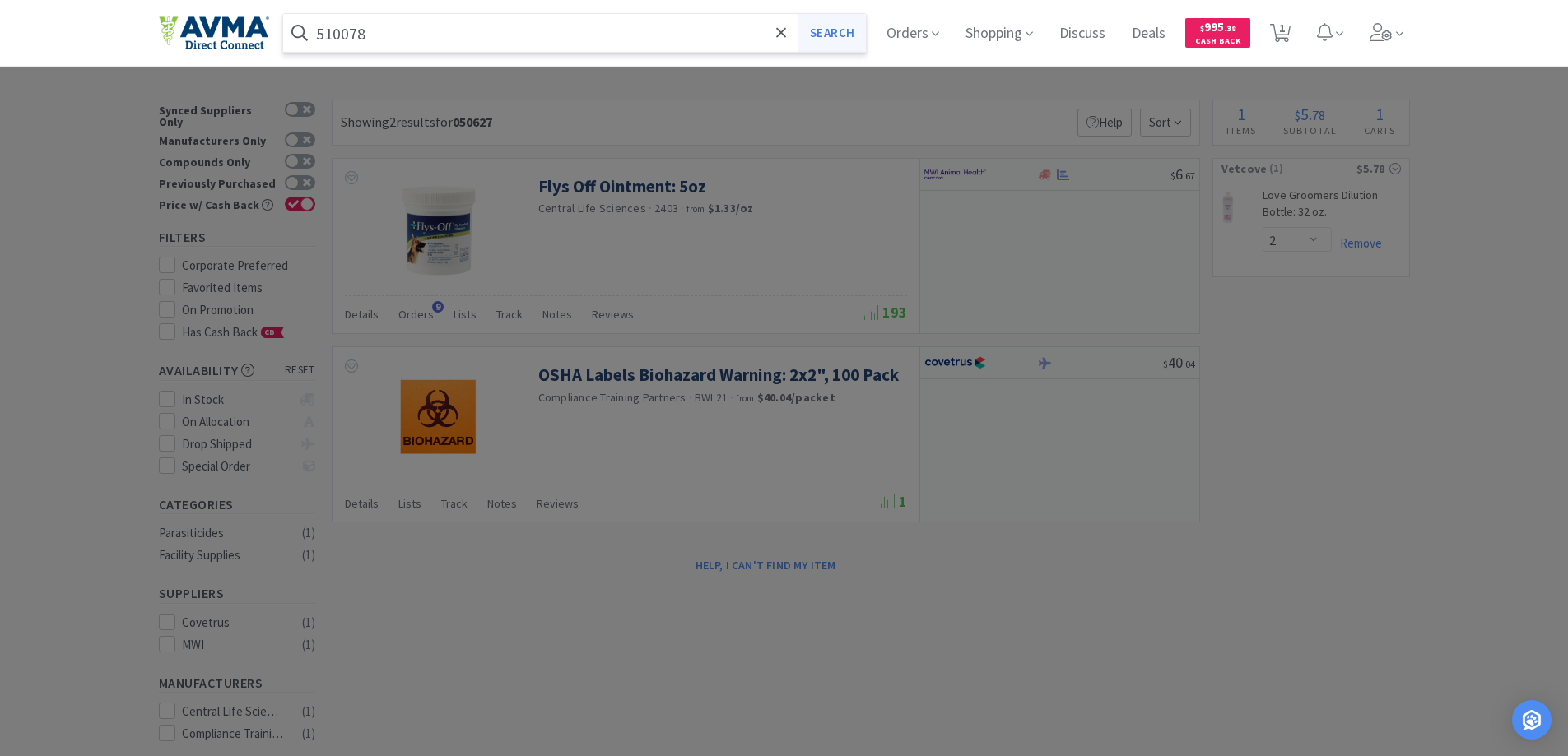 click on "Search" at bounding box center [831, 33] 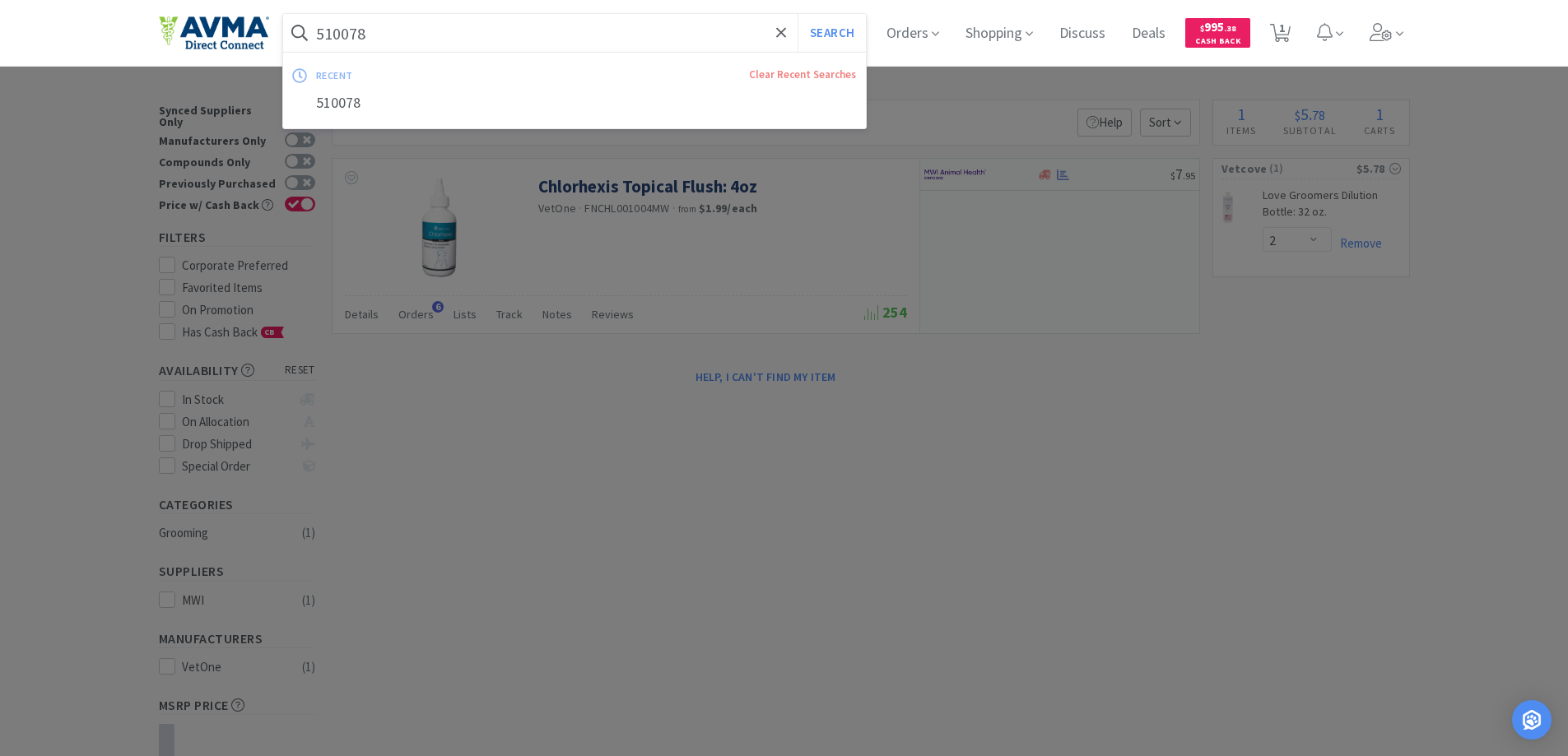 click on "510078" at bounding box center (575, 33) 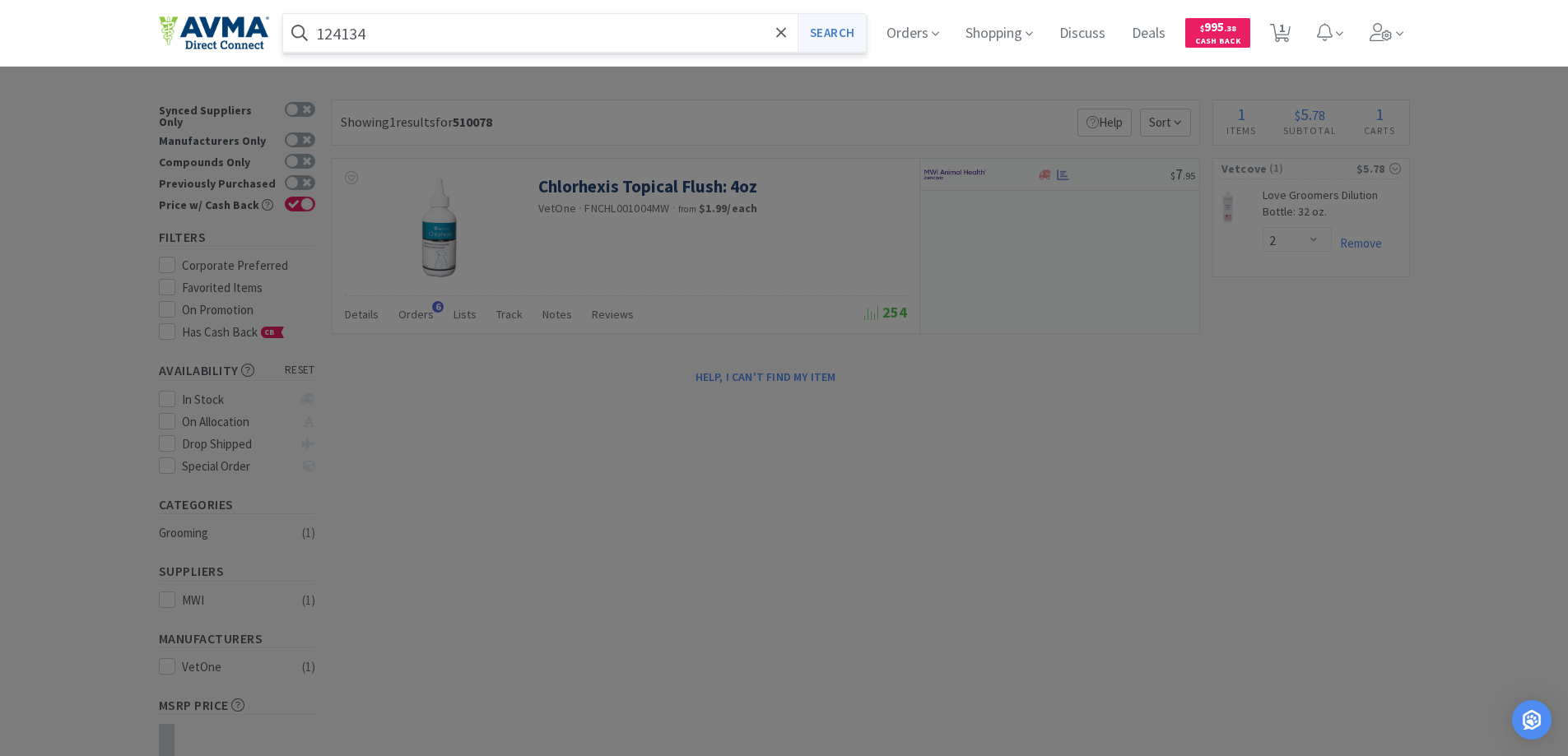 click on "Search" at bounding box center [831, 33] 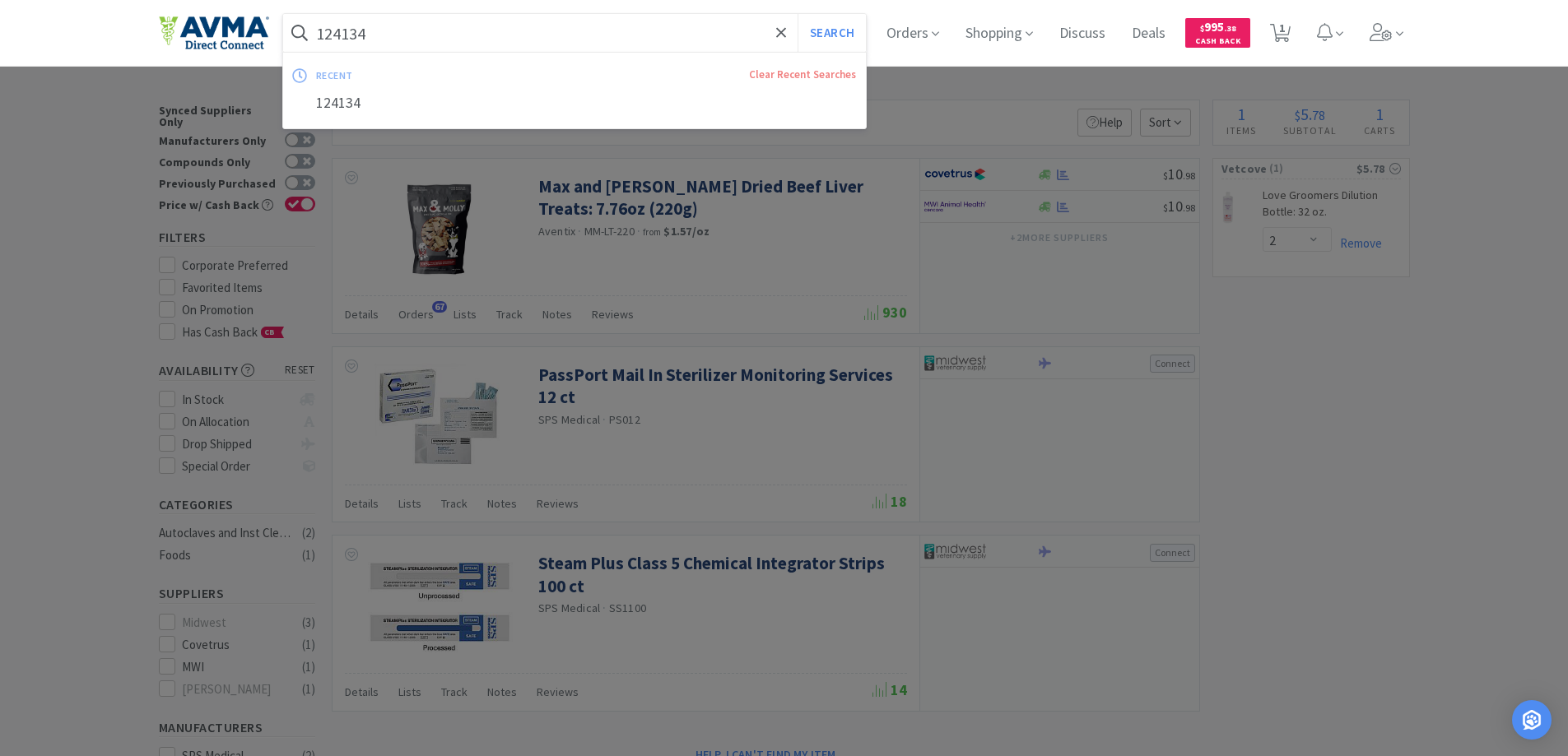 click on "124134" at bounding box center [575, 33] 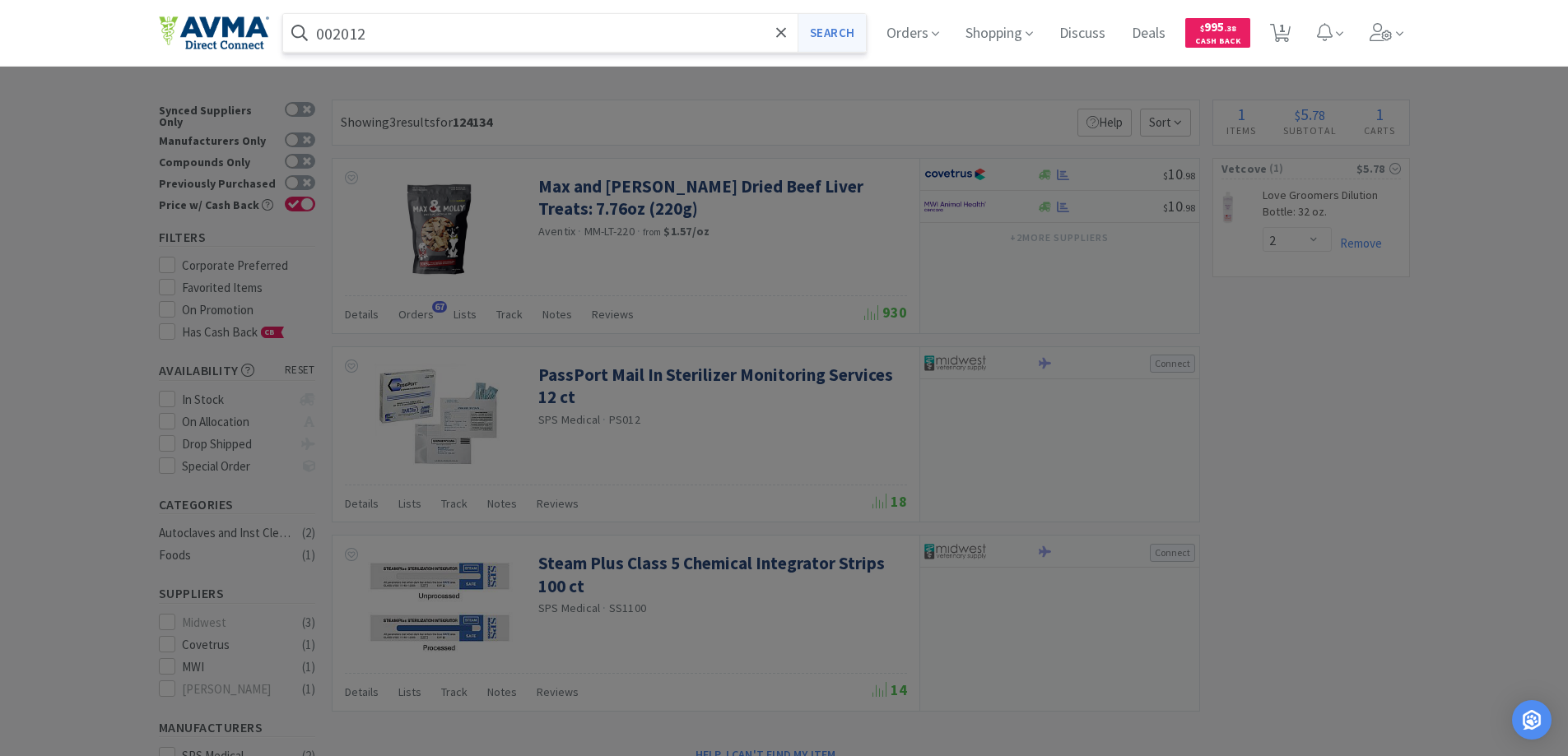 click on "Search" at bounding box center (831, 33) 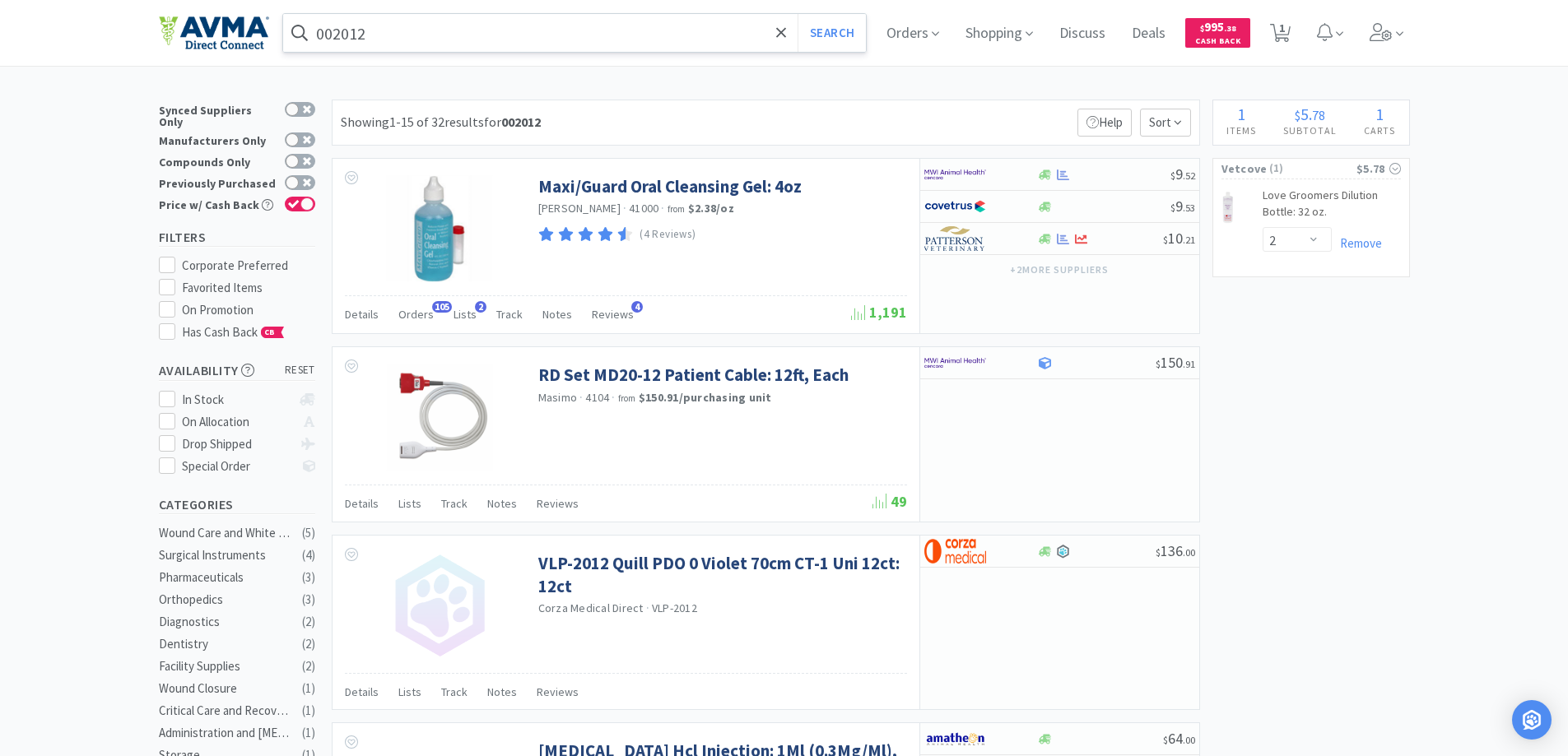 click on "002012" at bounding box center [575, 33] 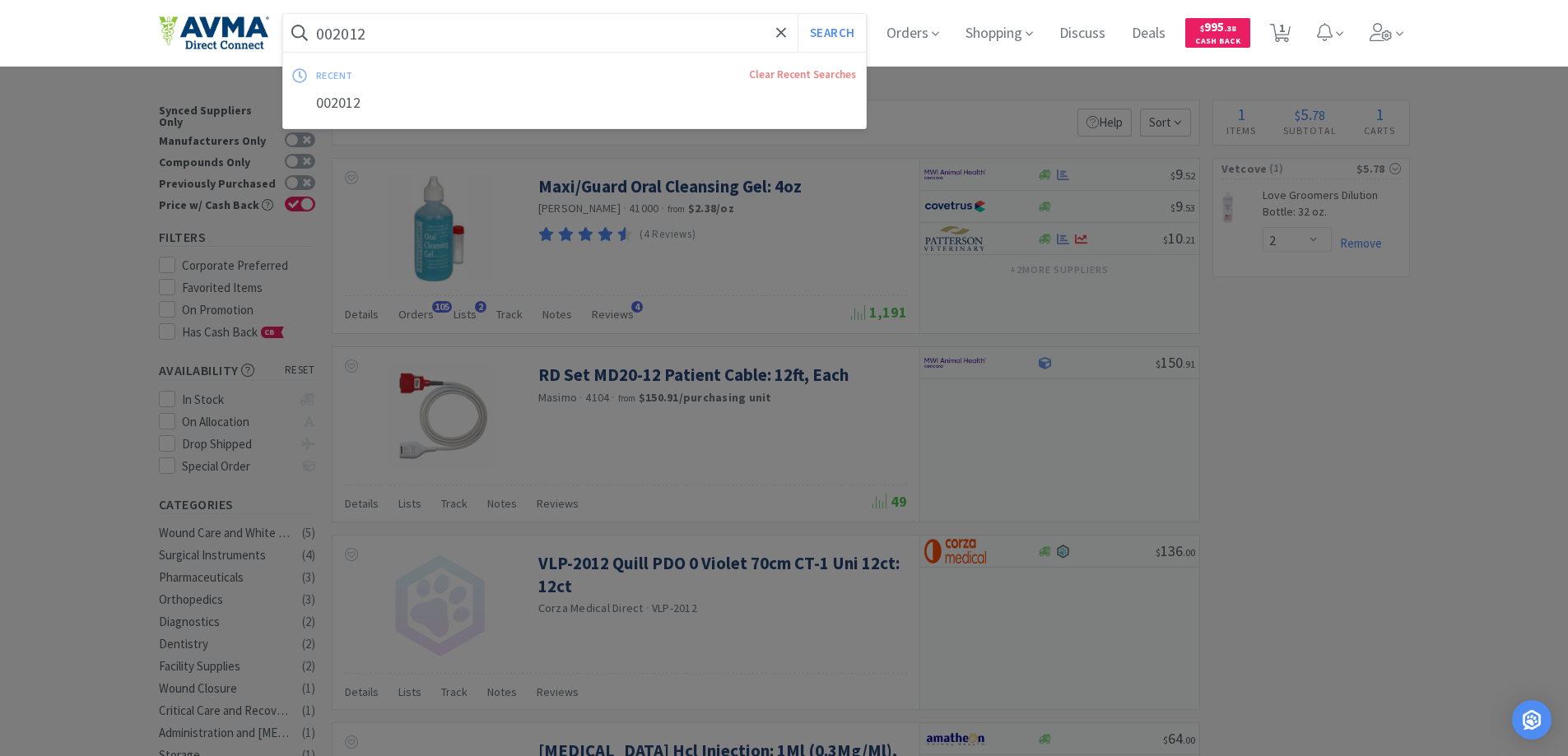 paste on "78934204" 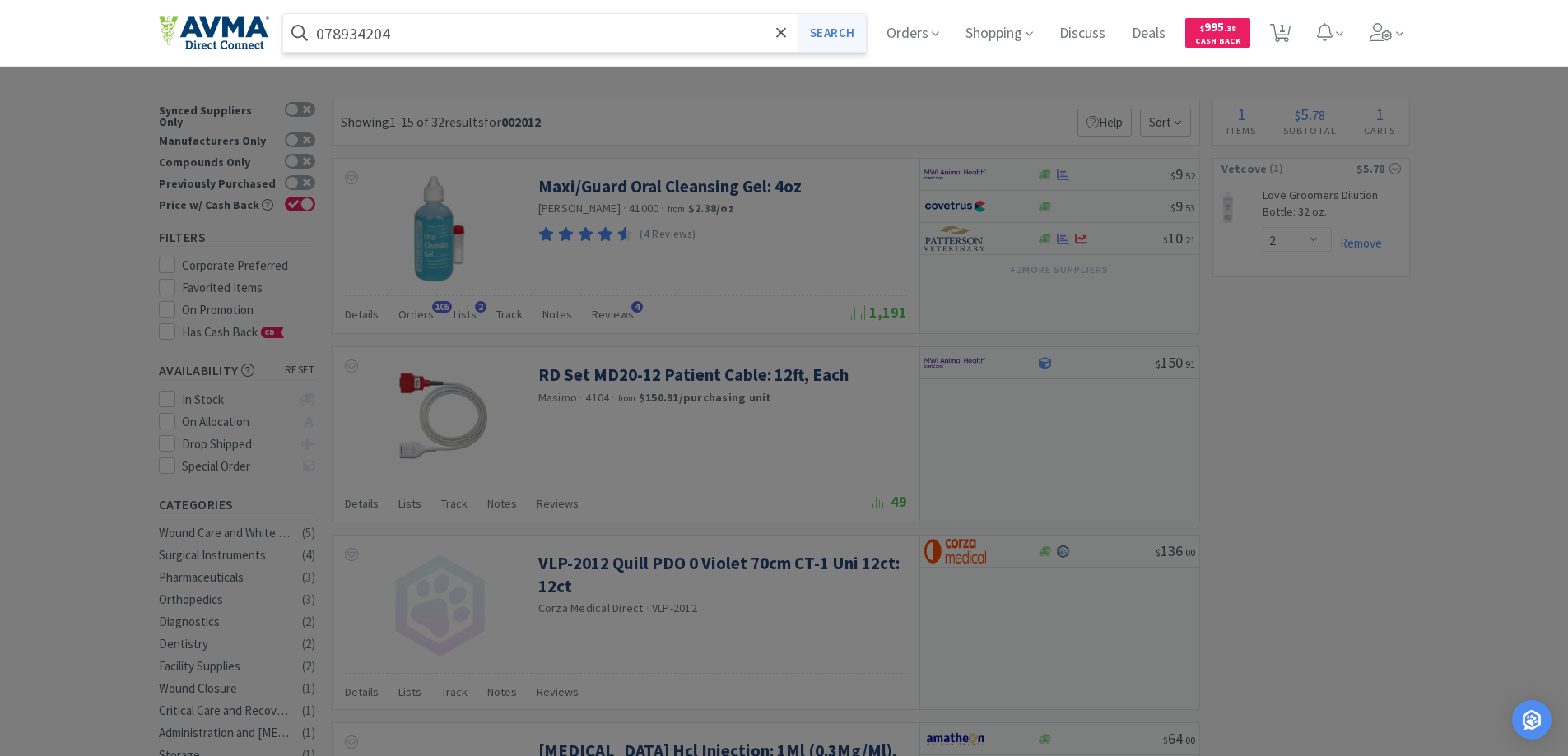 click on "Search" at bounding box center (831, 33) 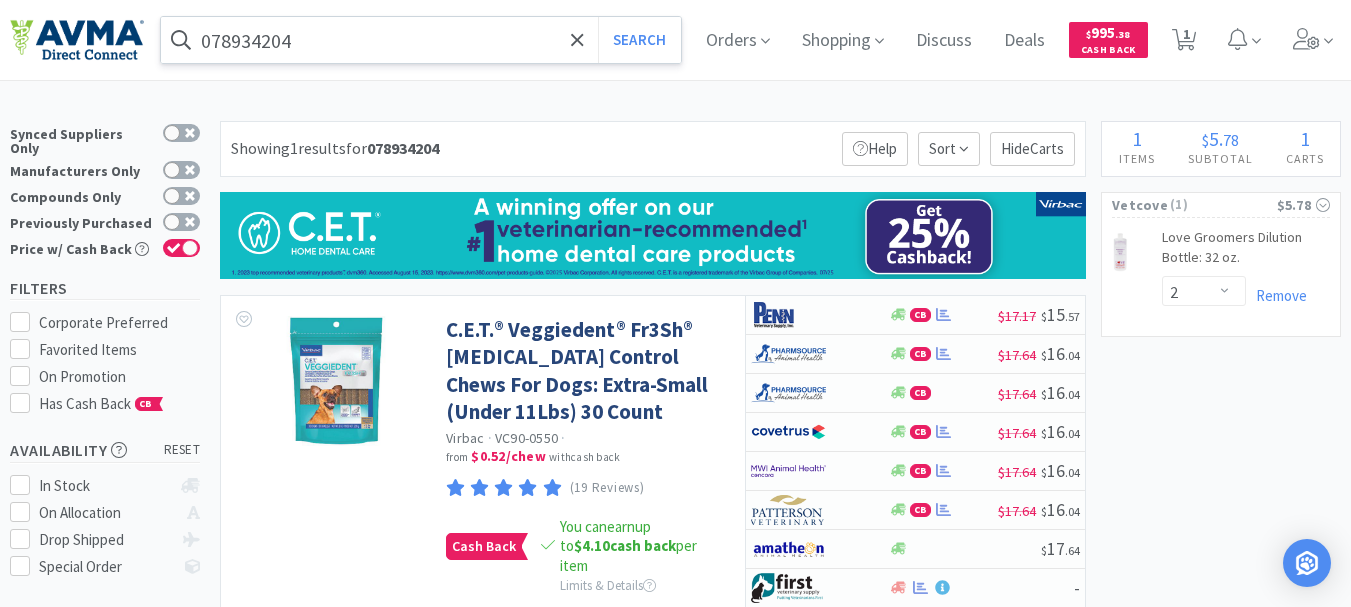 click on "078934204" at bounding box center (421, 40) 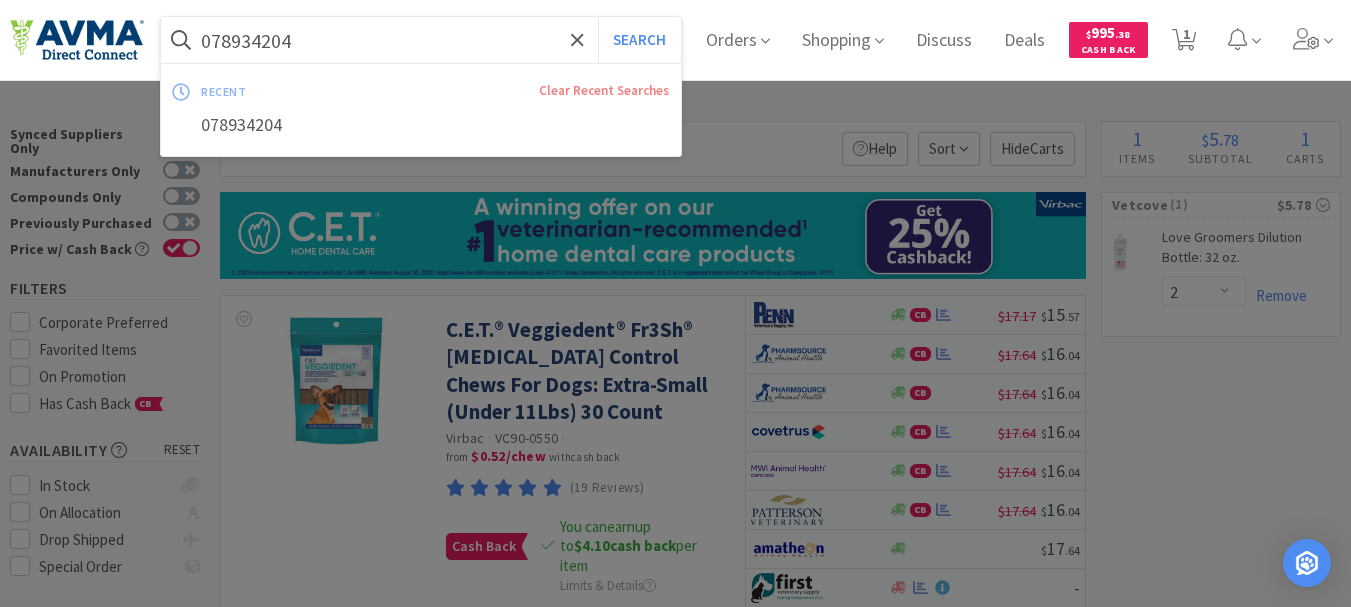 paste on "27208" 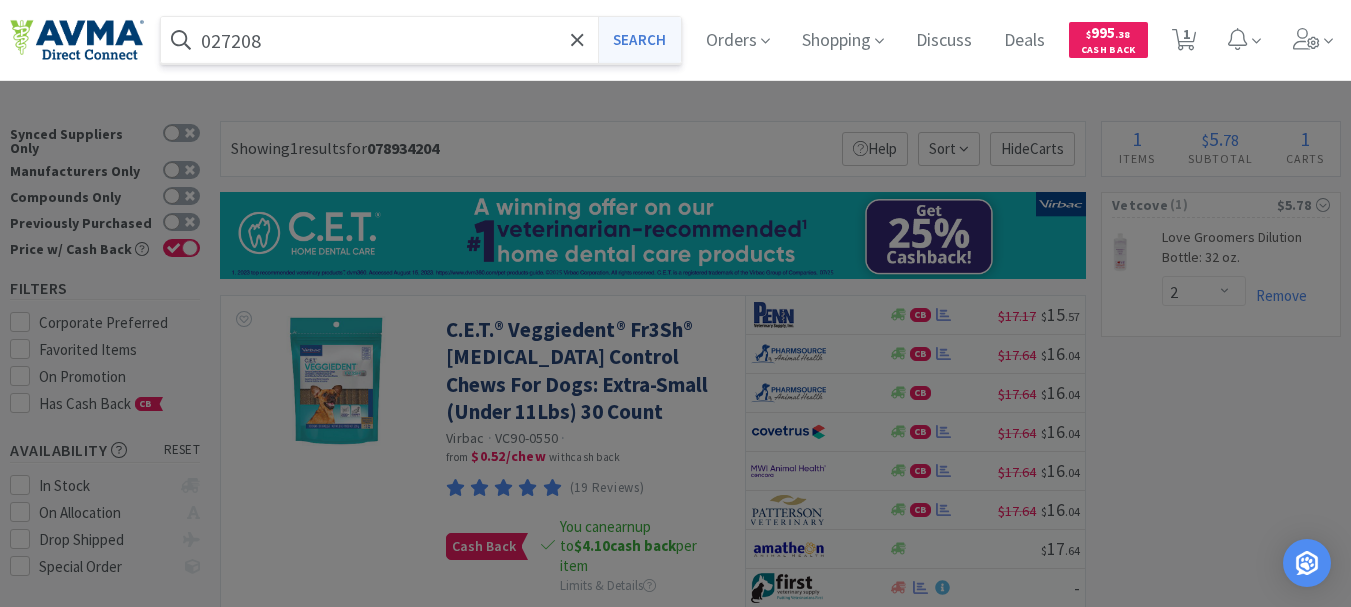 click on "Search" at bounding box center (639, 40) 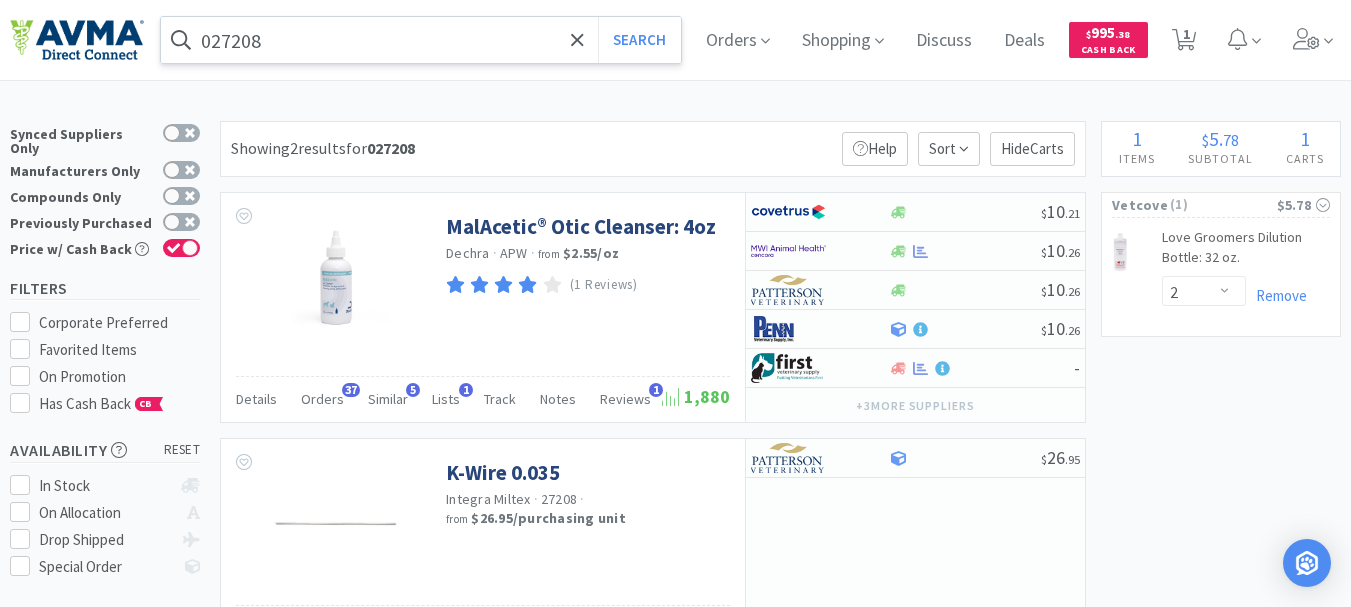 click on "027208" at bounding box center (421, 40) 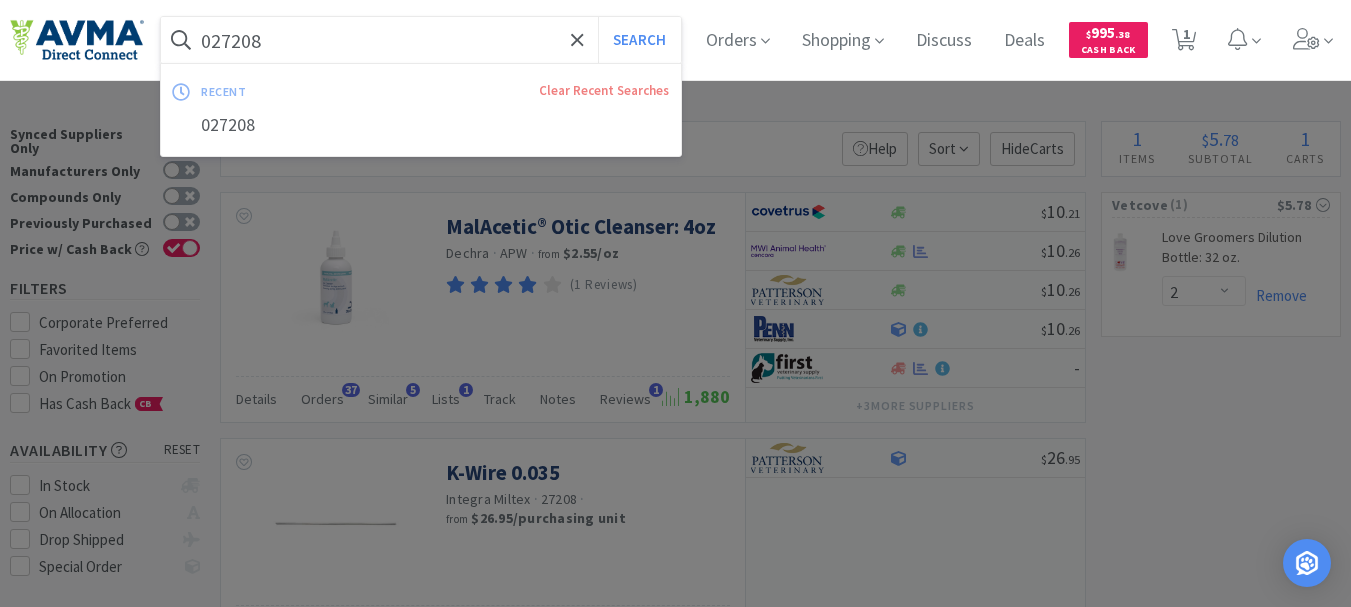 paste on "51662" 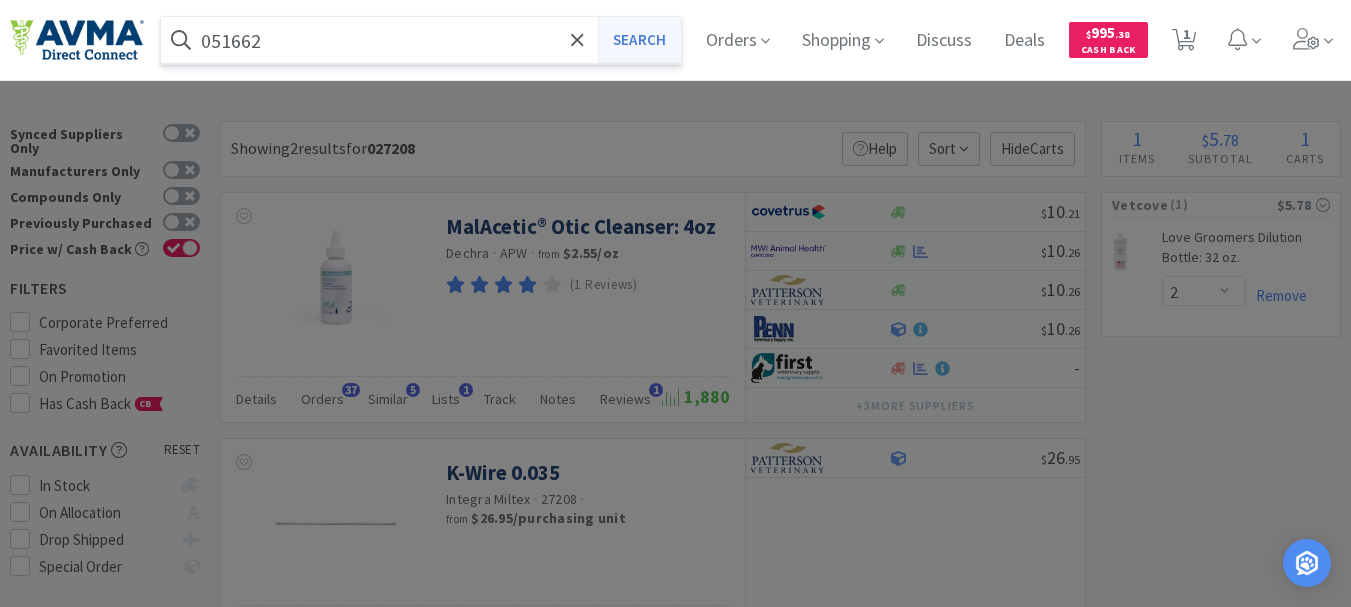 click on "Search" at bounding box center (639, 40) 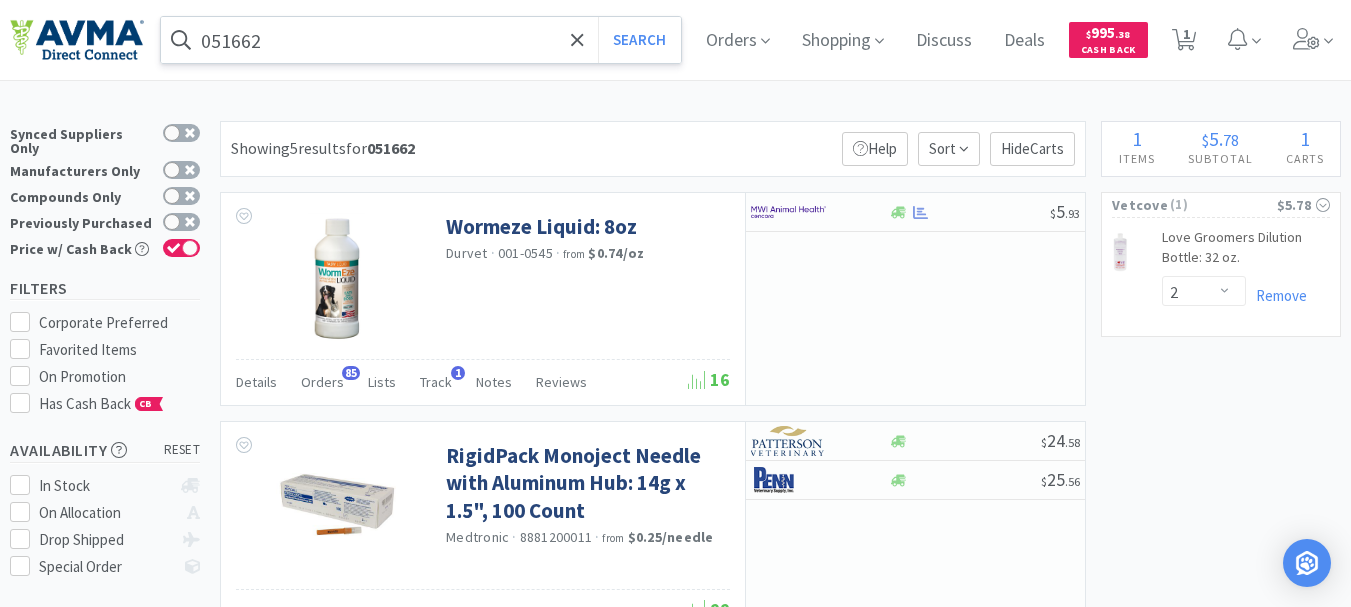 click on "051662" at bounding box center [421, 40] 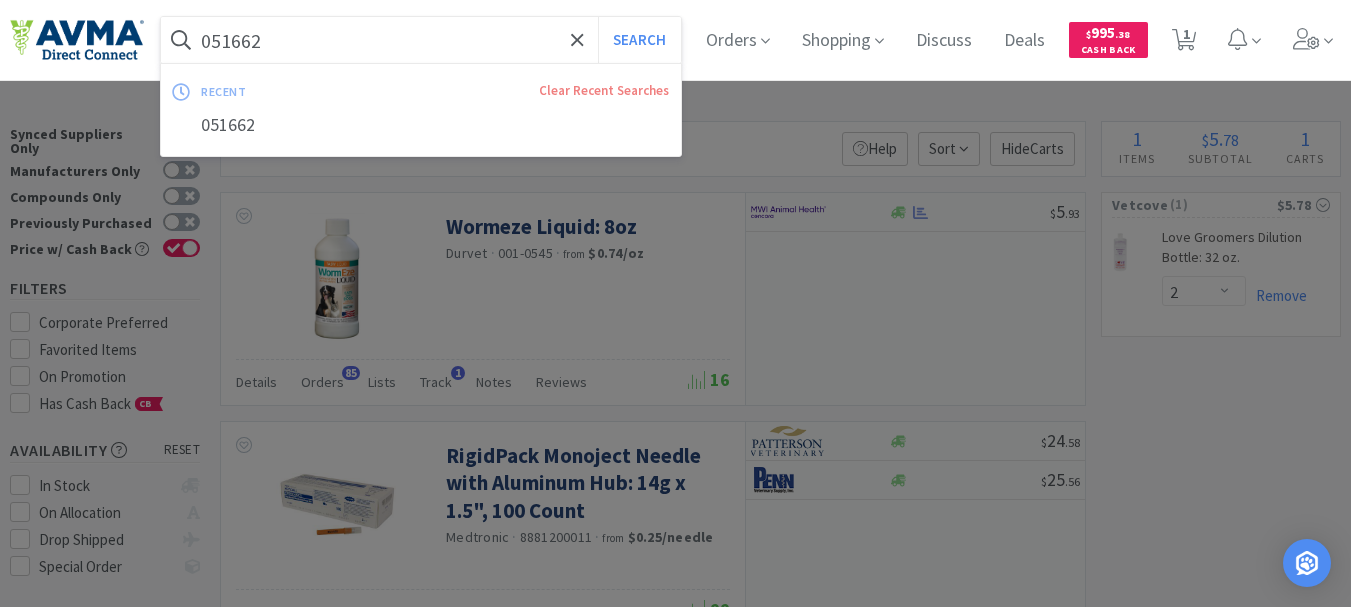 paste on "99669" 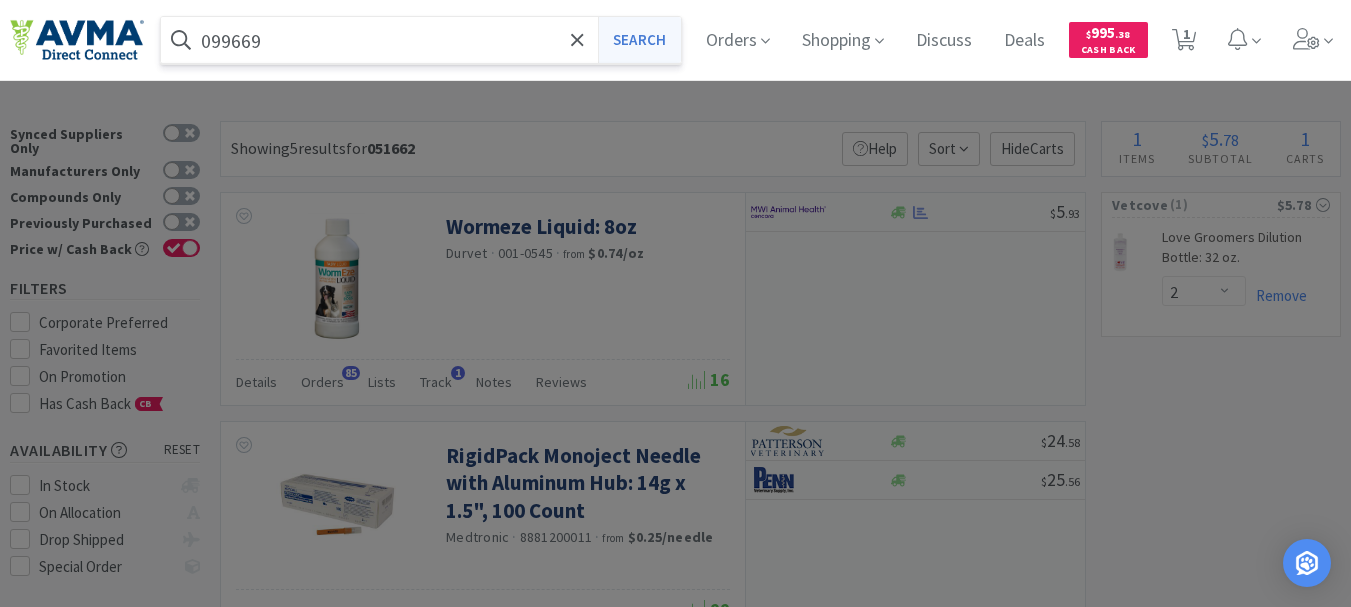 click on "Search" at bounding box center (639, 40) 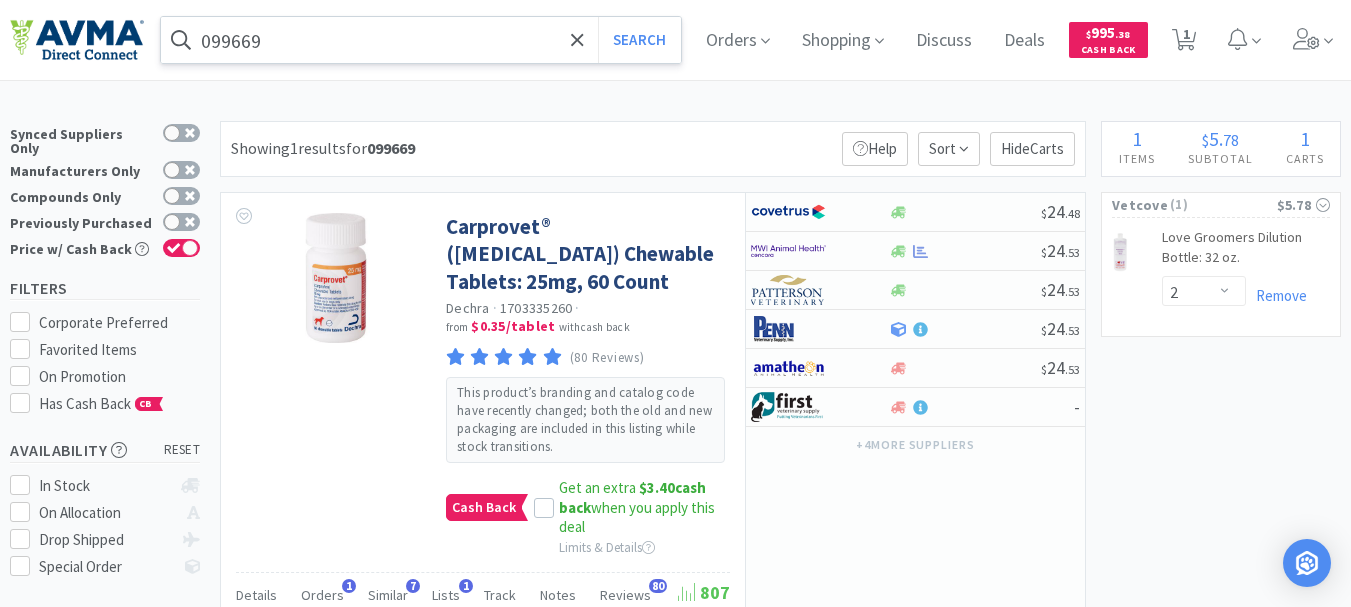 click on "099669" at bounding box center (421, 40) 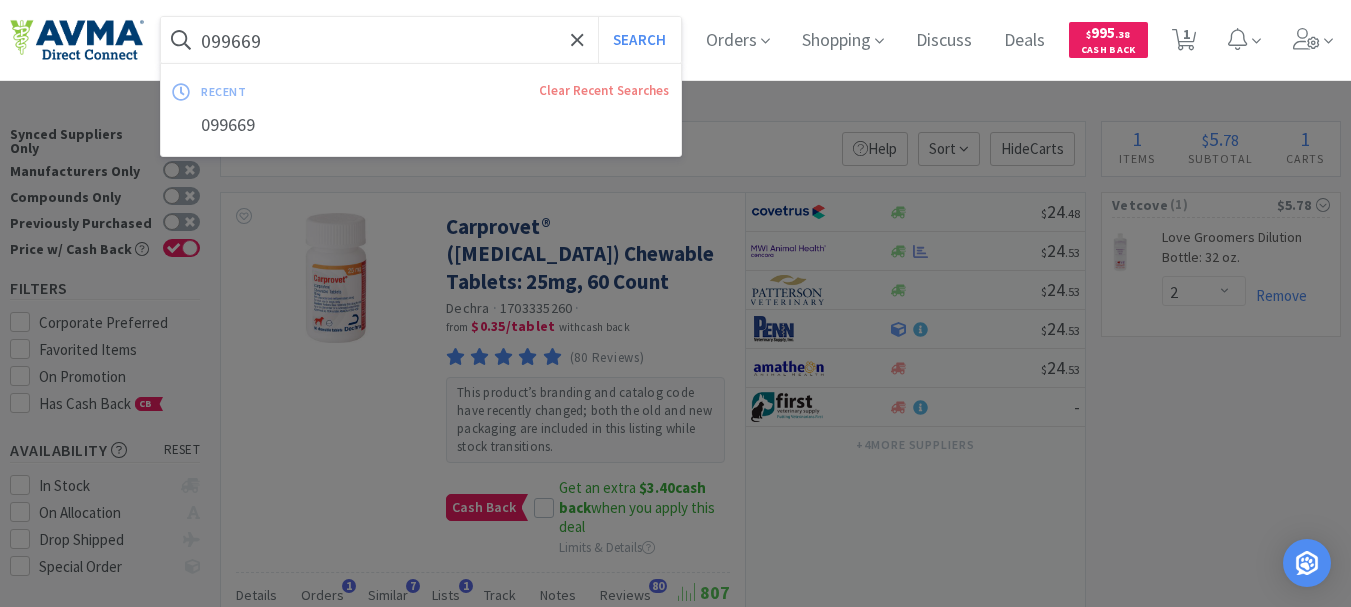 paste on "124307" 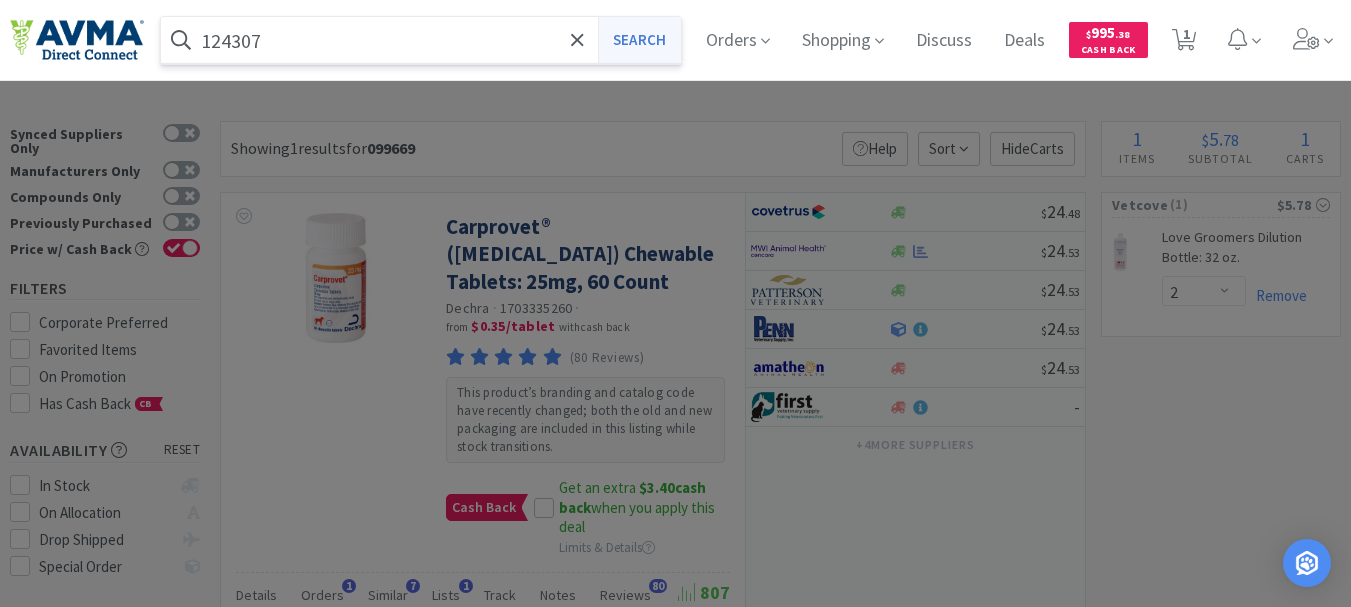 click on "Search" at bounding box center [639, 40] 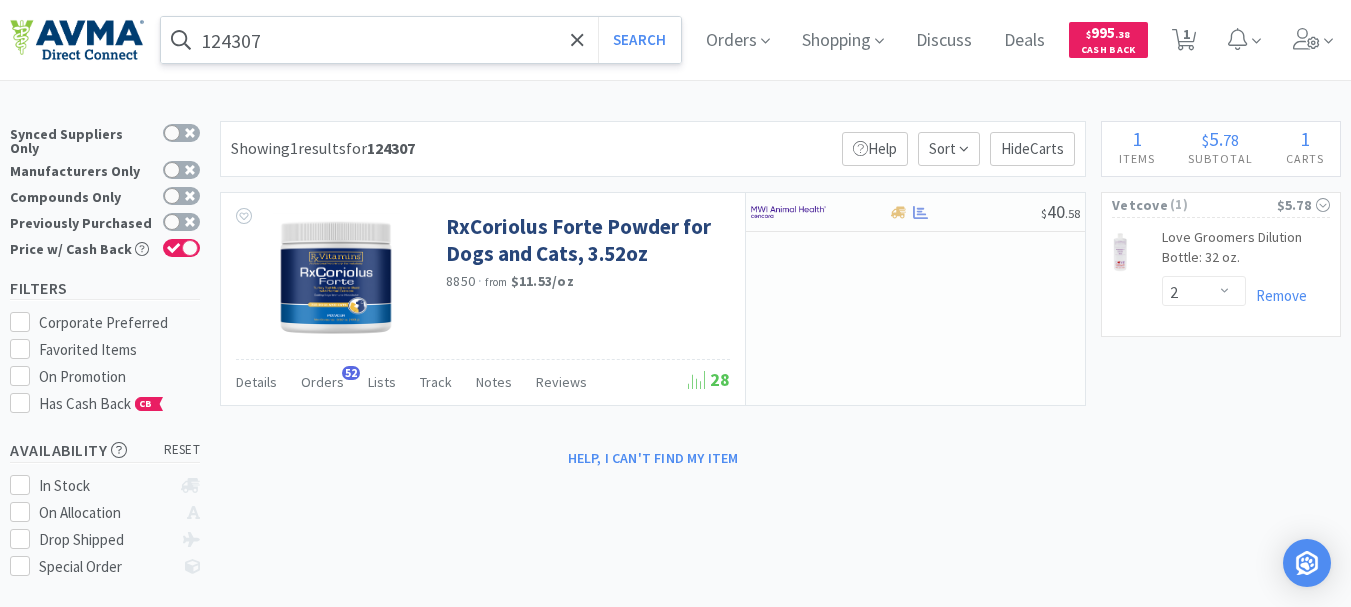 click on "124307" at bounding box center (421, 40) 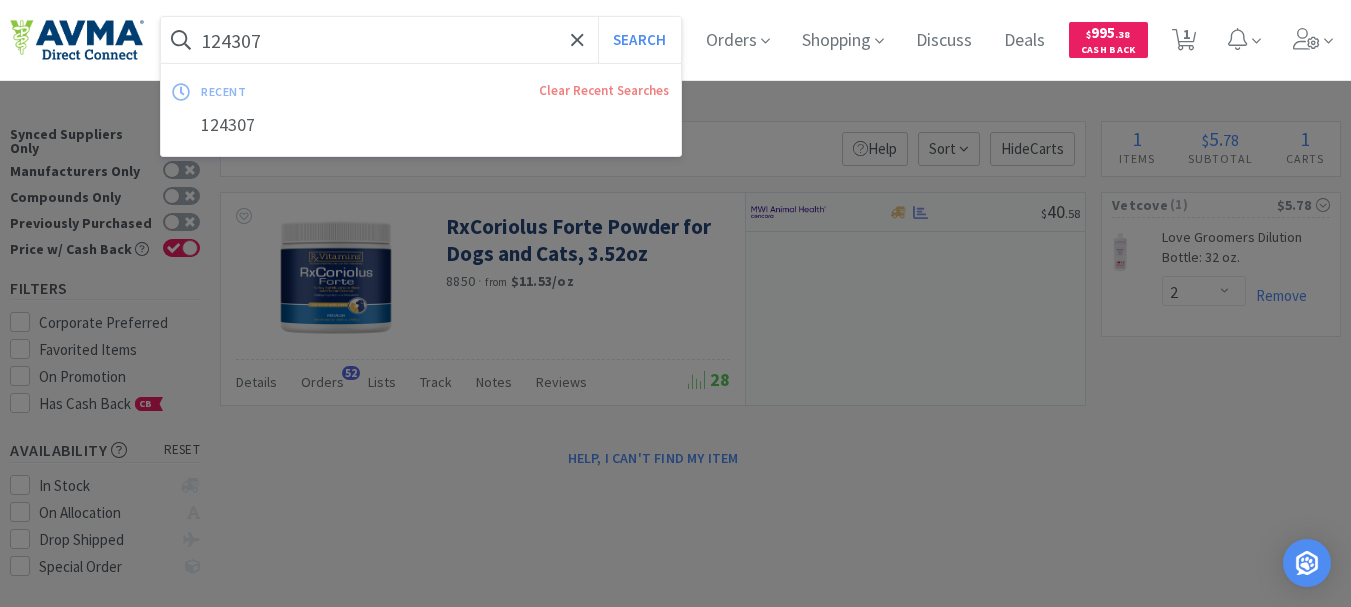 paste on "903104" 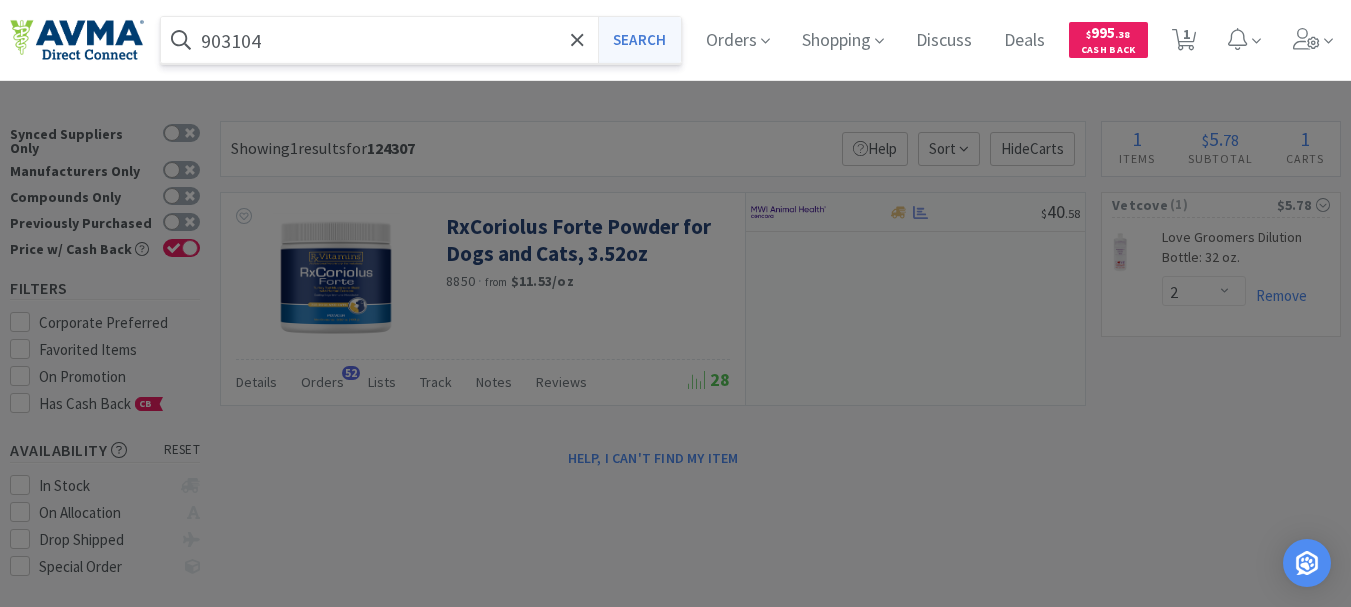 type on "903104" 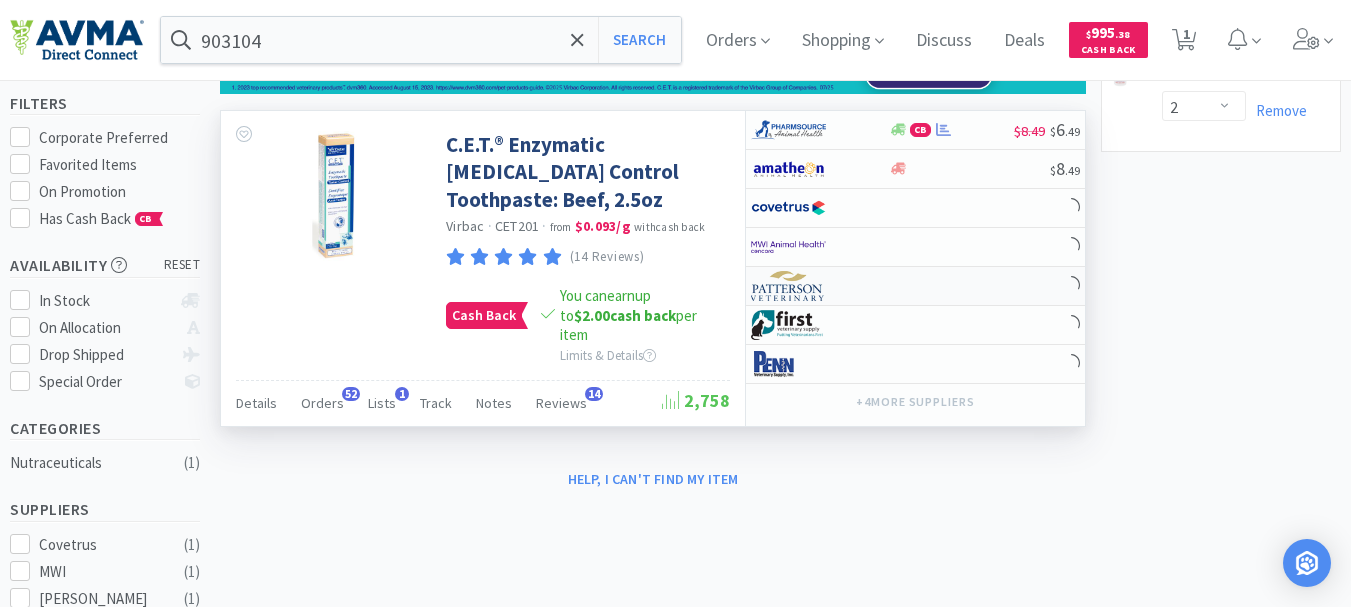 scroll, scrollTop: 200, scrollLeft: 0, axis: vertical 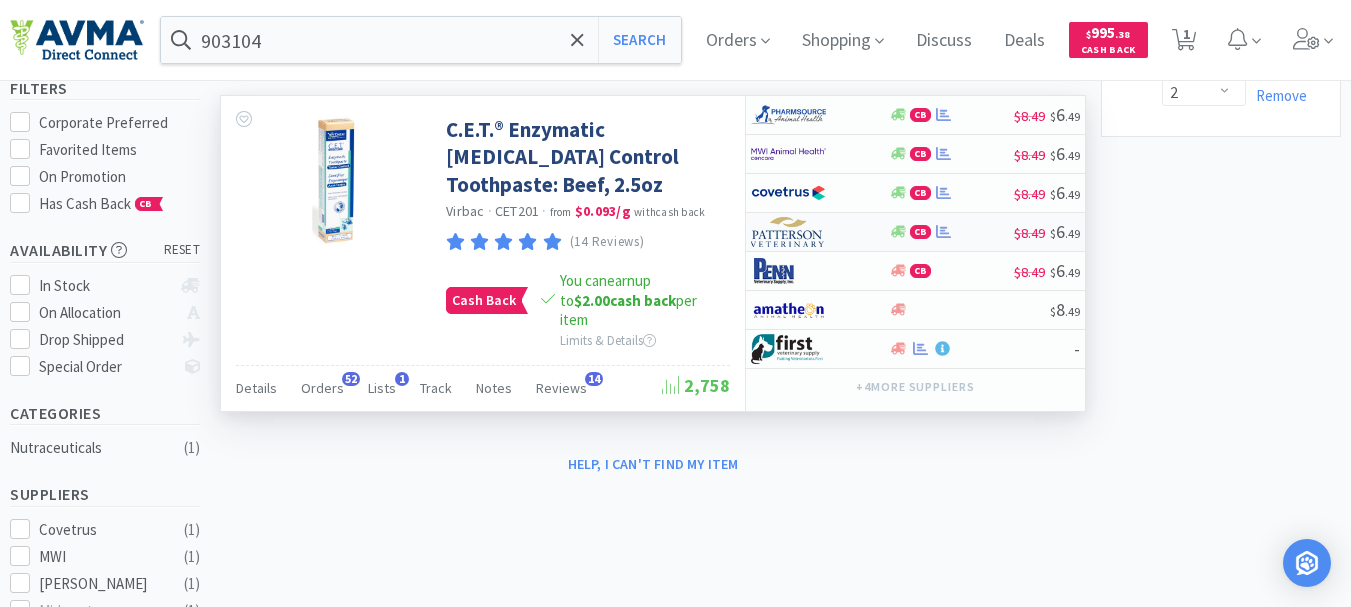 click at bounding box center (788, 232) 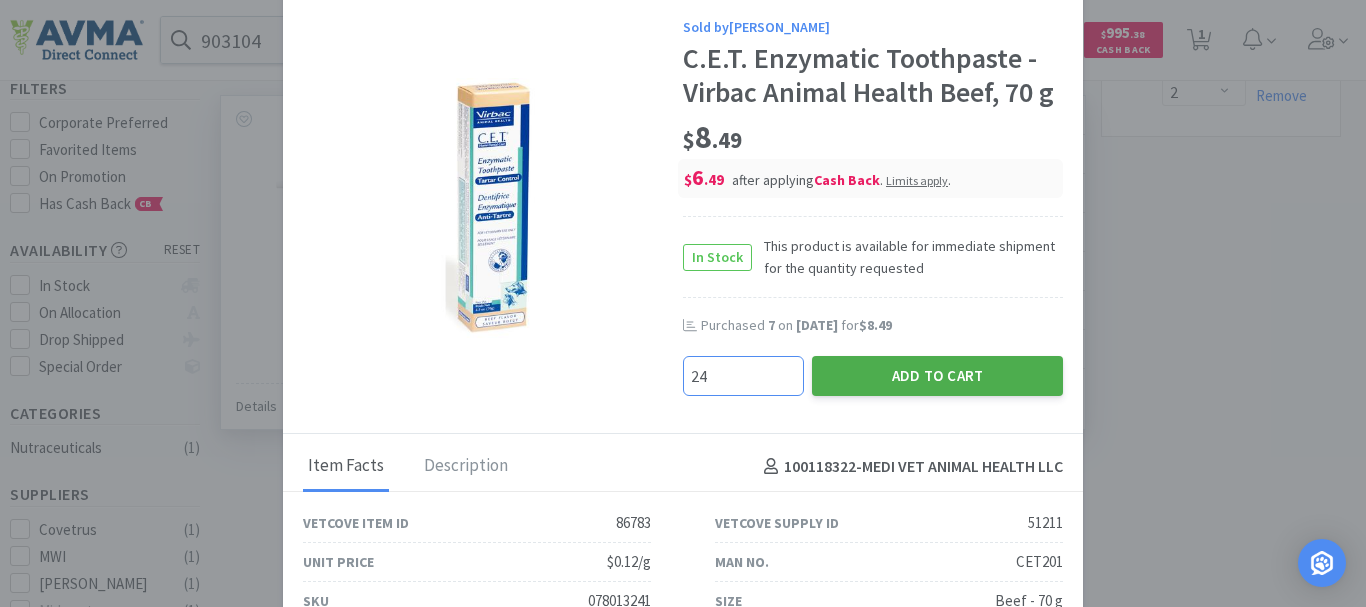 type on "24" 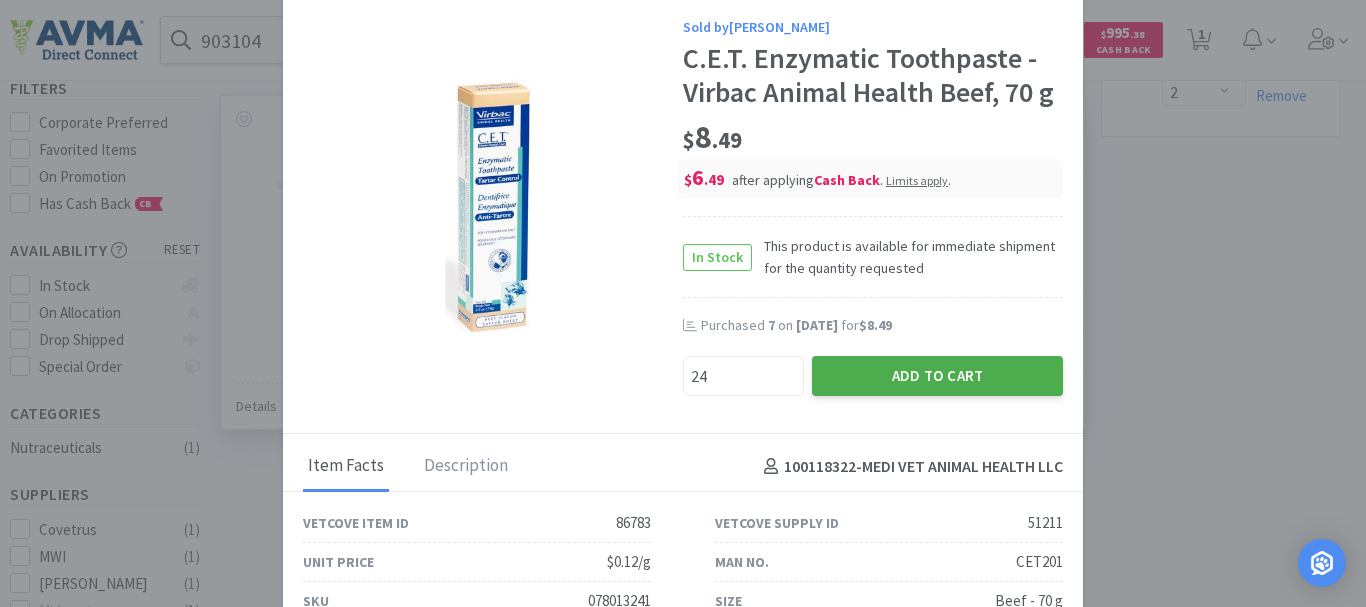 click on "Add to Cart" at bounding box center (937, 376) 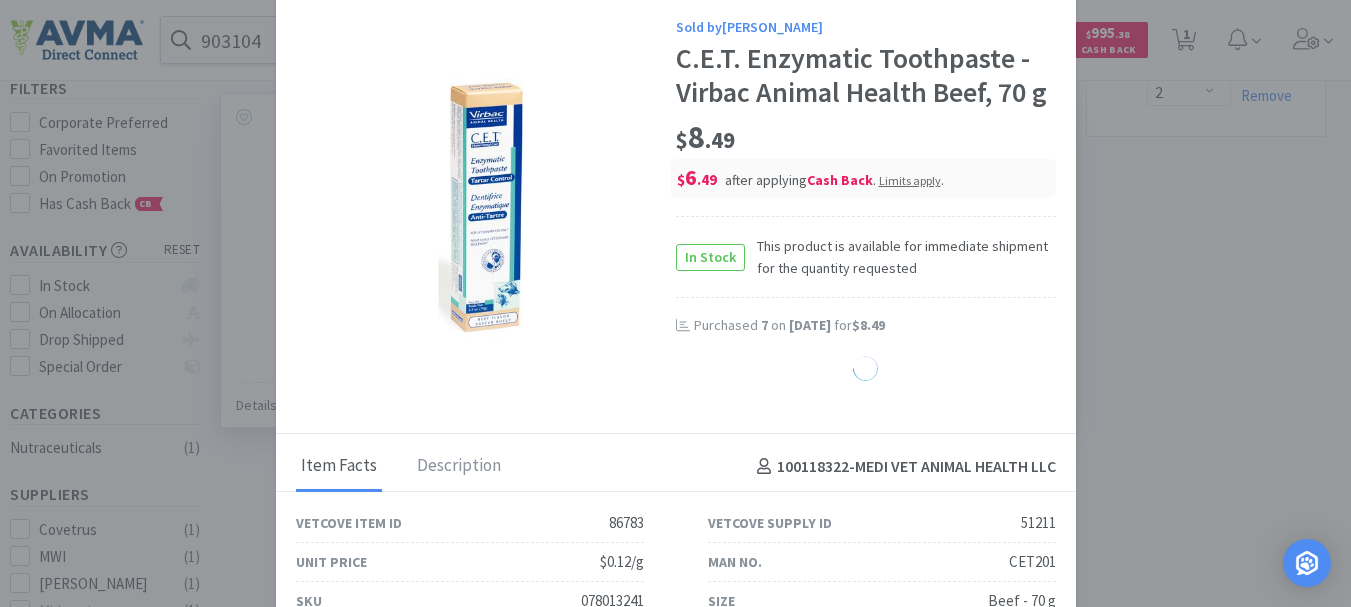 select on "24" 